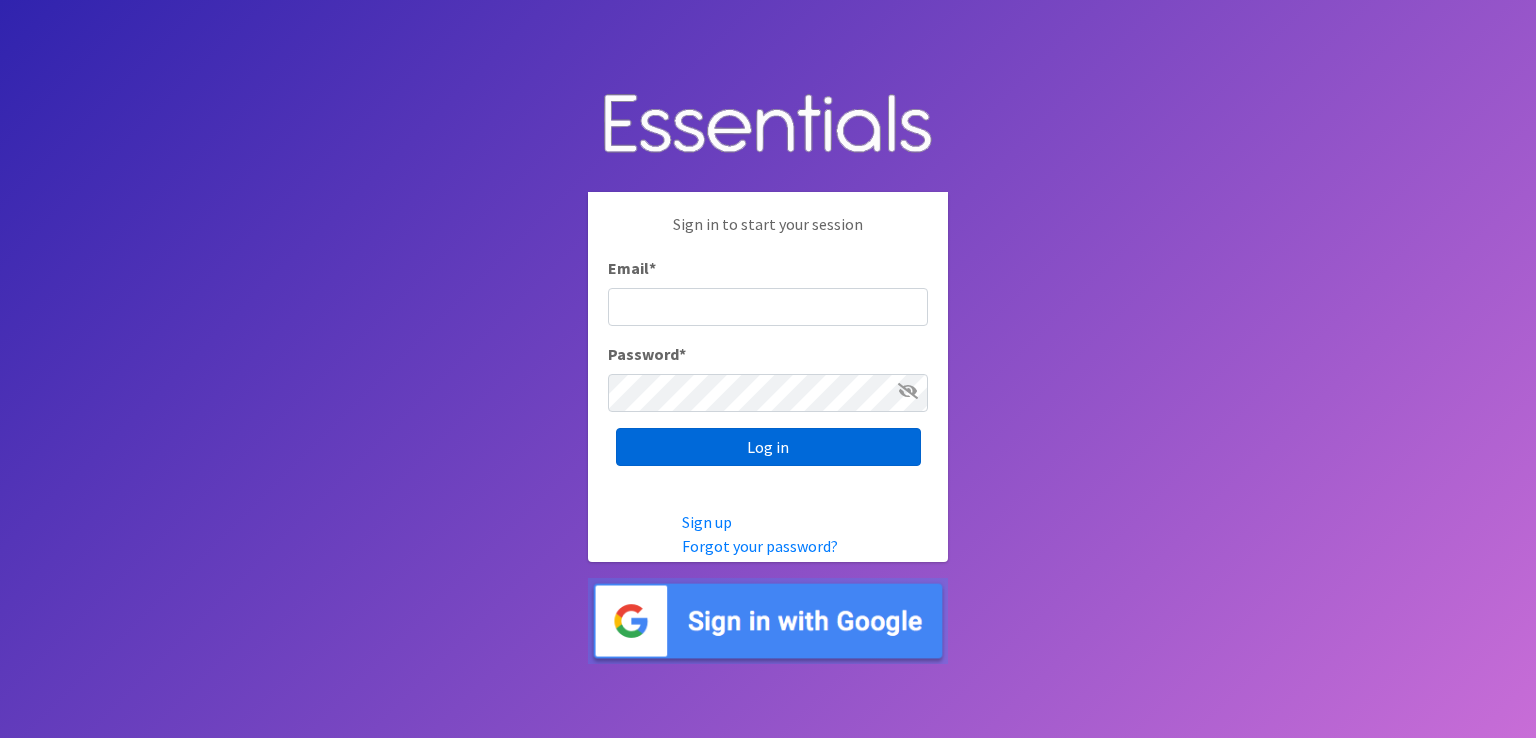 scroll, scrollTop: 0, scrollLeft: 0, axis: both 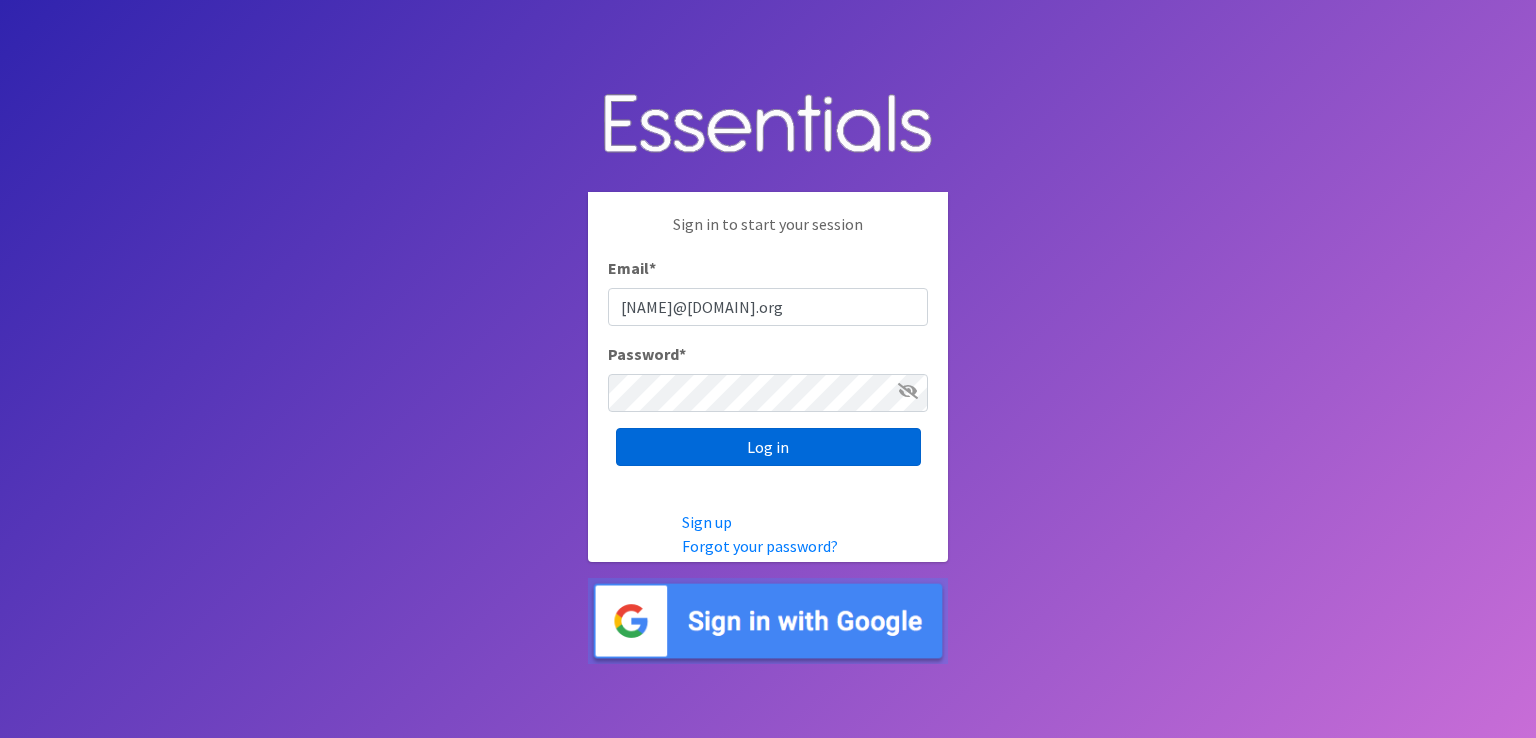 click on "Log in" at bounding box center (768, 447) 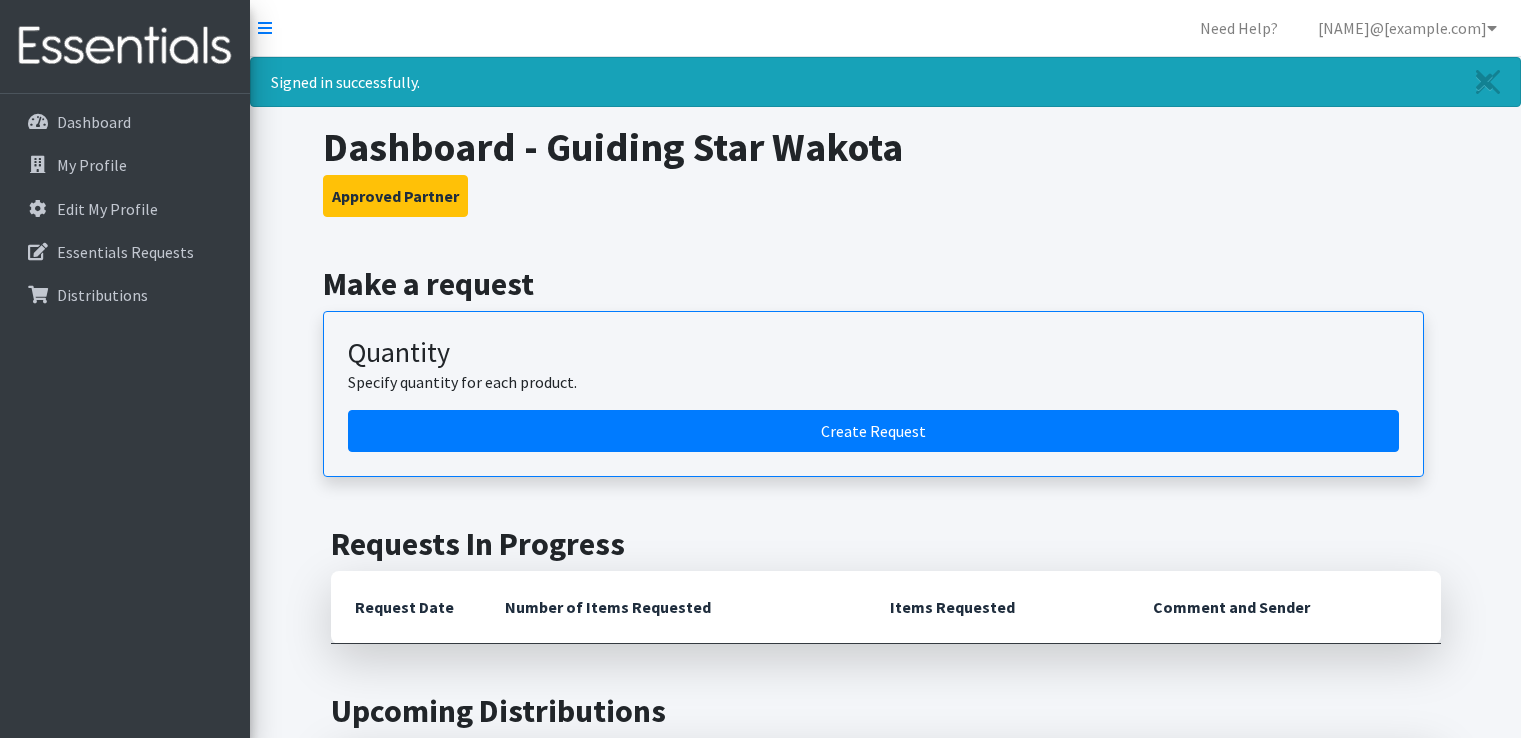 scroll, scrollTop: 0, scrollLeft: 0, axis: both 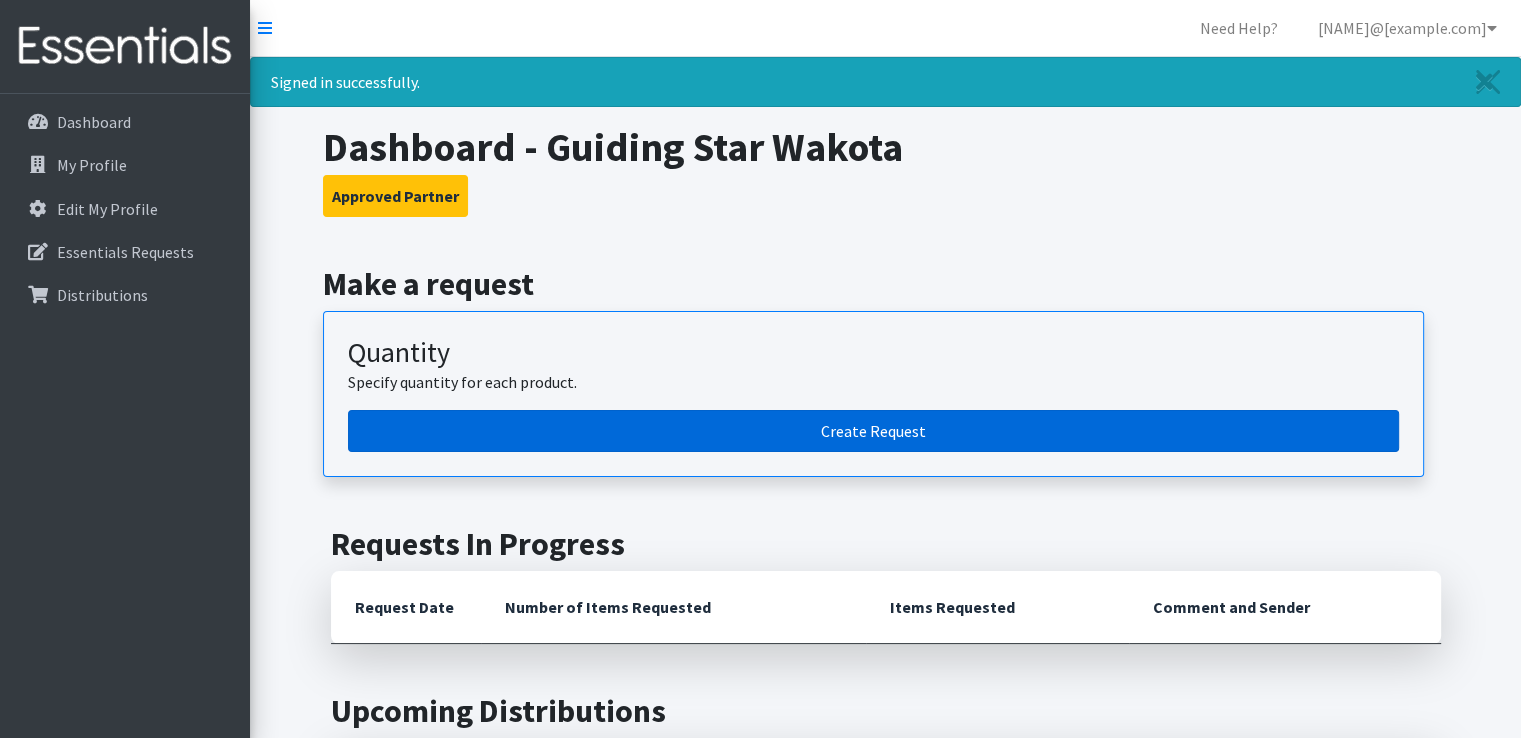 click on "Create Request" at bounding box center [873, 431] 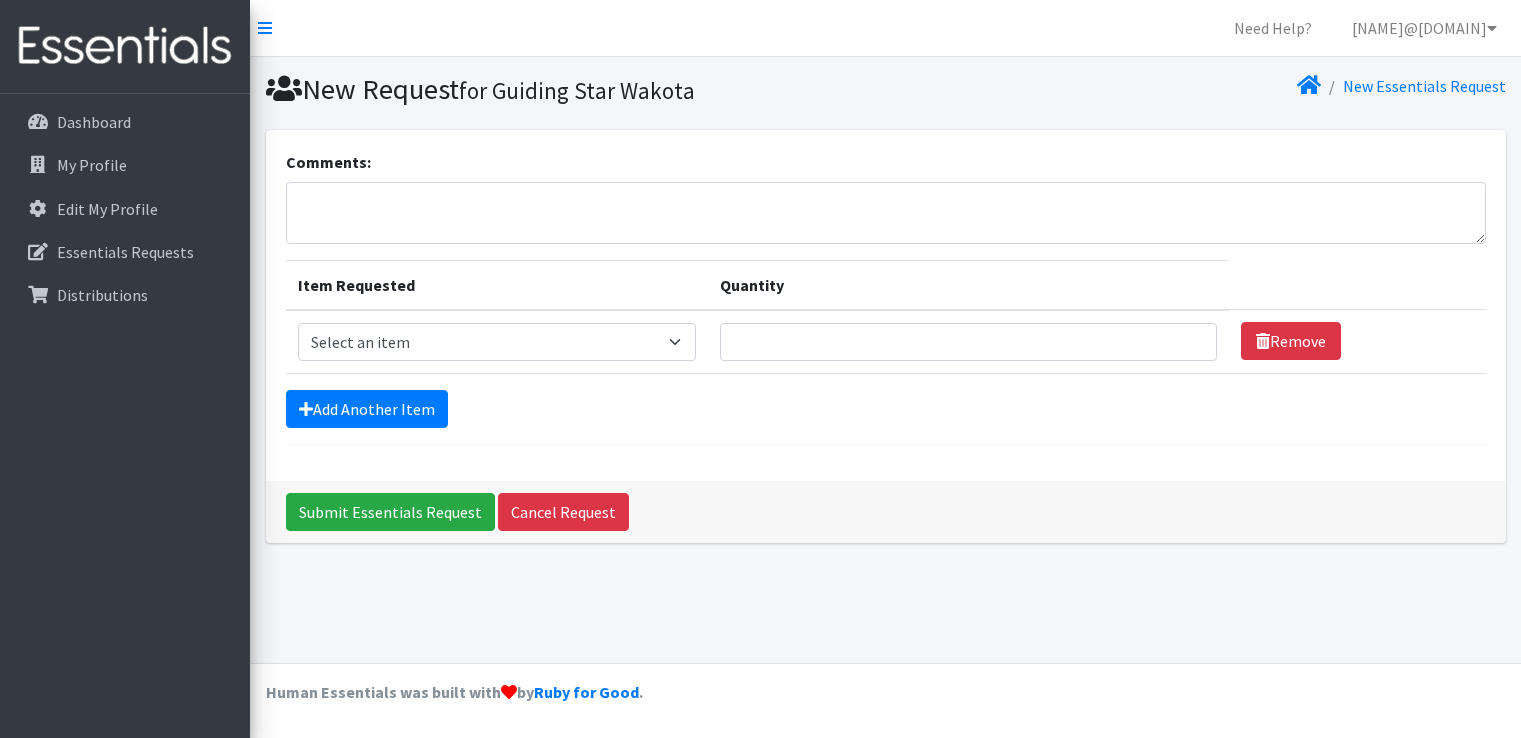 scroll, scrollTop: 0, scrollLeft: 0, axis: both 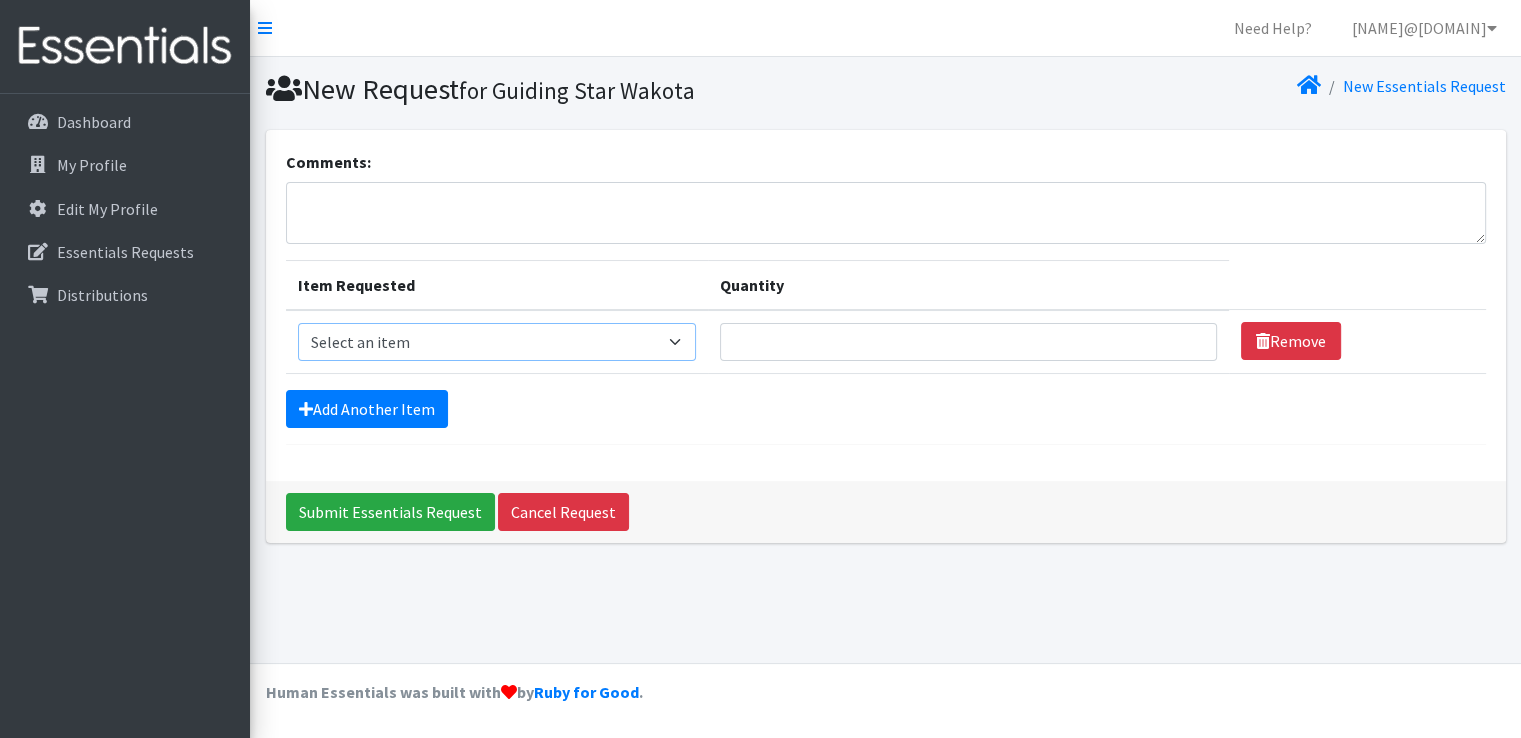 click on "Select an item
Kids (Newborn)
Kids (Preemie)
Kids (Size 1)
Kids (Size 2)
Kids (Size 3)
Kids (Size 4)
Kids (Size 5)
Kids (Size 6)
Kids (Size 7)
Kids Pull-Ups (2T-3T)
Kids Pull-Ups (3T-4T)
Kids Pull-Ups (4T-5T)
Swimmers
Wipes (Baby)
Youth Briefs (All Sizes)" at bounding box center [497, 342] 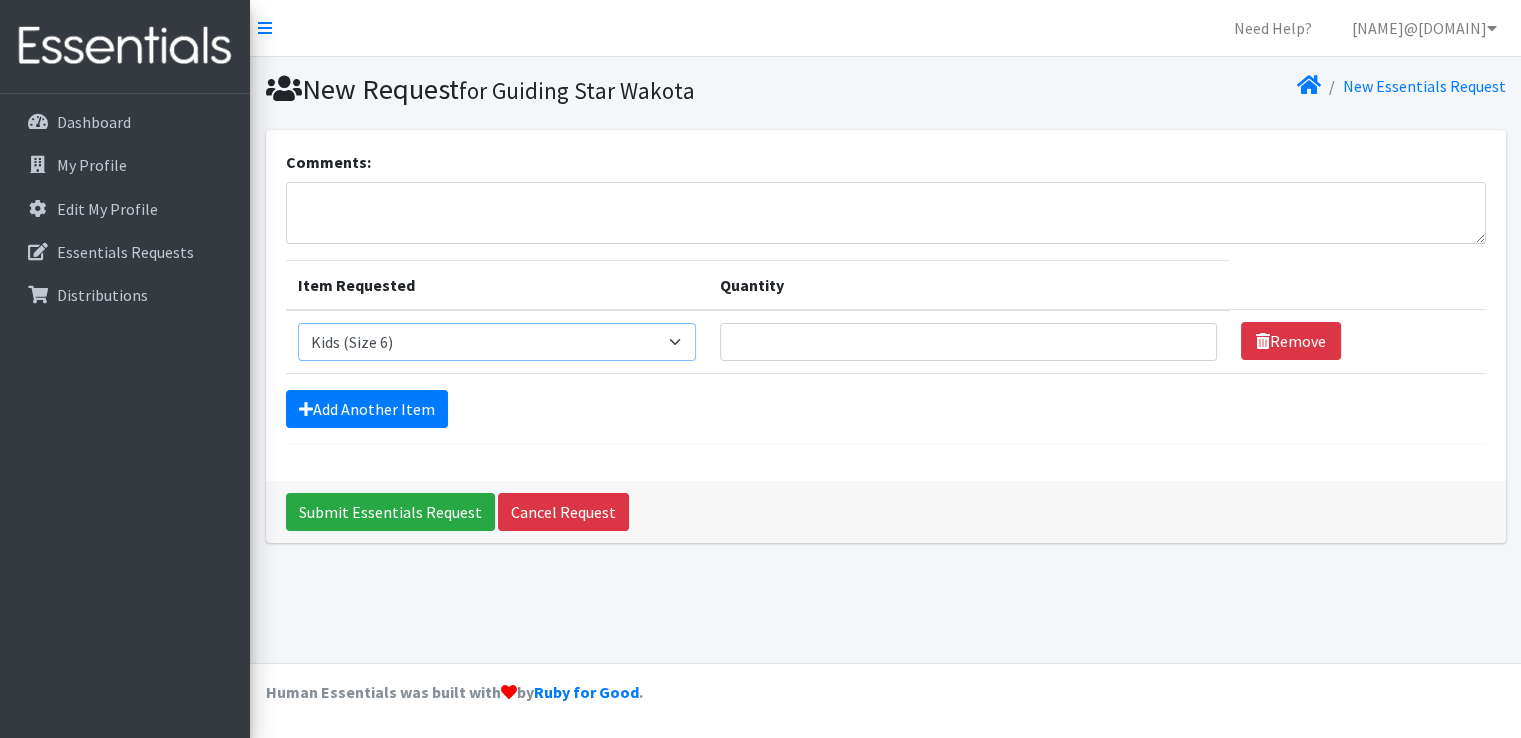 click on "Select an item
Kids (Newborn)
Kids (Preemie)
Kids (Size 1)
Kids (Size 2)
Kids (Size 3)
Kids (Size 4)
Kids (Size 5)
Kids (Size 6)
Kids (Size 7)
Kids Pull-Ups (2T-3T)
Kids Pull-Ups (3T-4T)
Kids Pull-Ups (4T-5T)
Swimmers
Wipes (Baby)
Youth Briefs (All Sizes)" at bounding box center (497, 342) 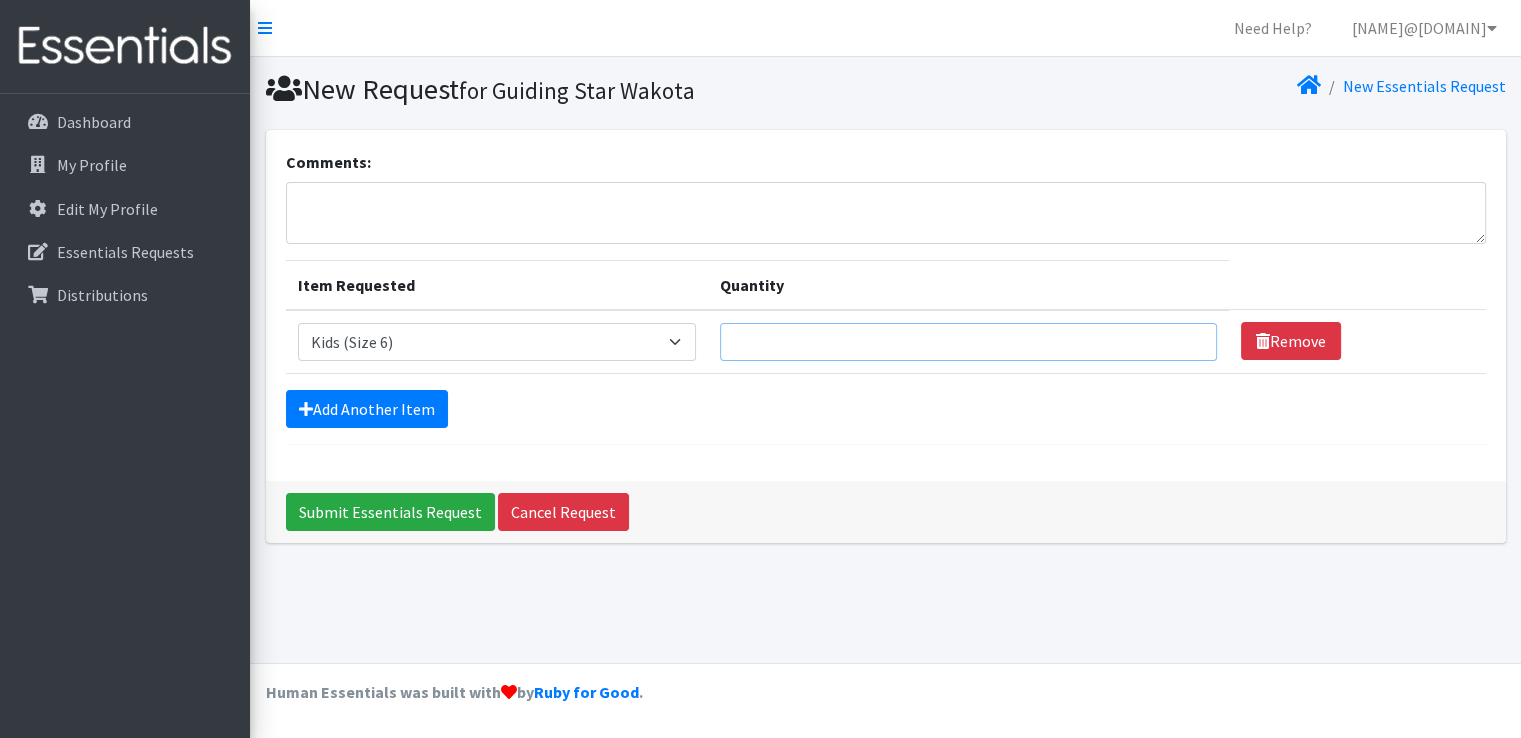 click on "Quantity" at bounding box center [968, 342] 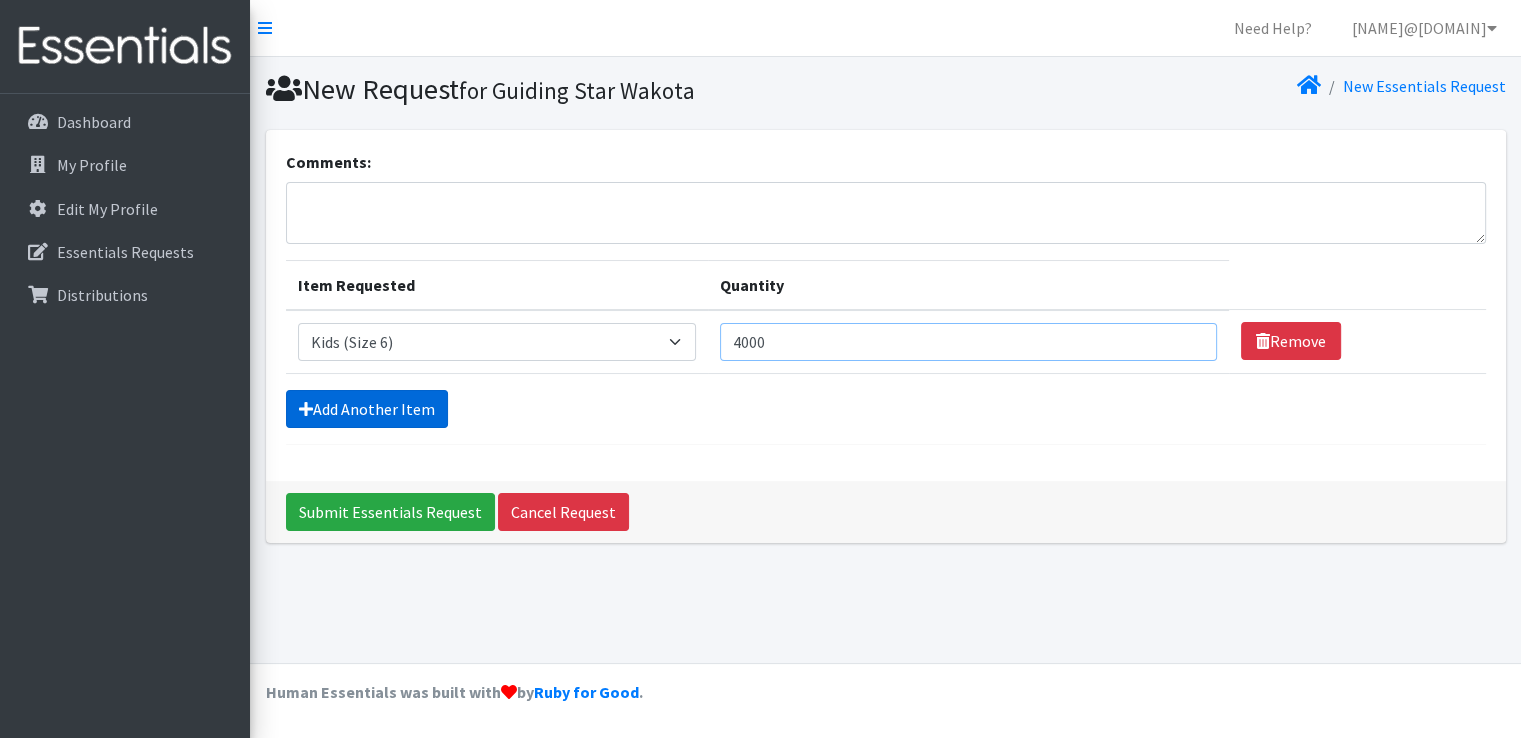 type on "4000" 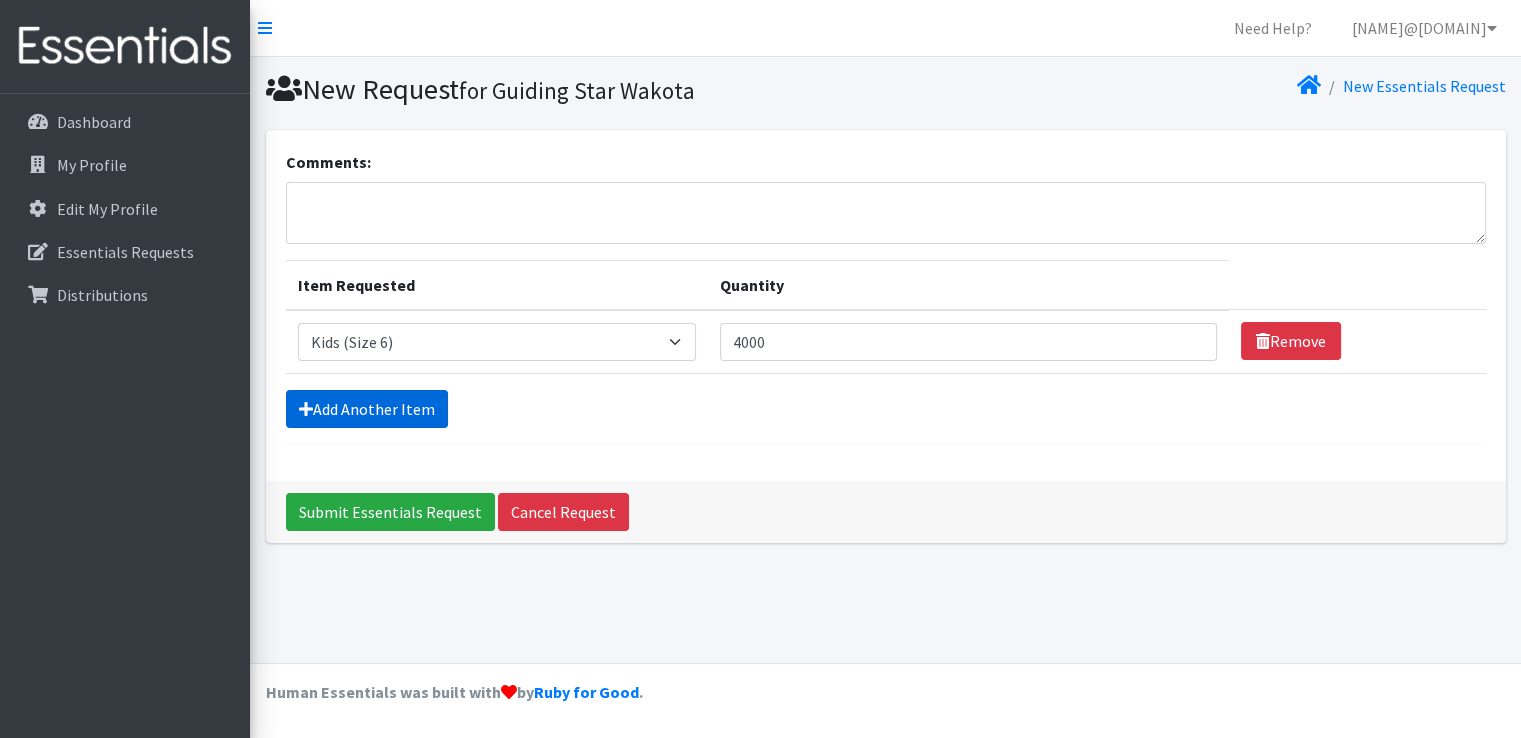 click on "Add Another Item" at bounding box center (367, 409) 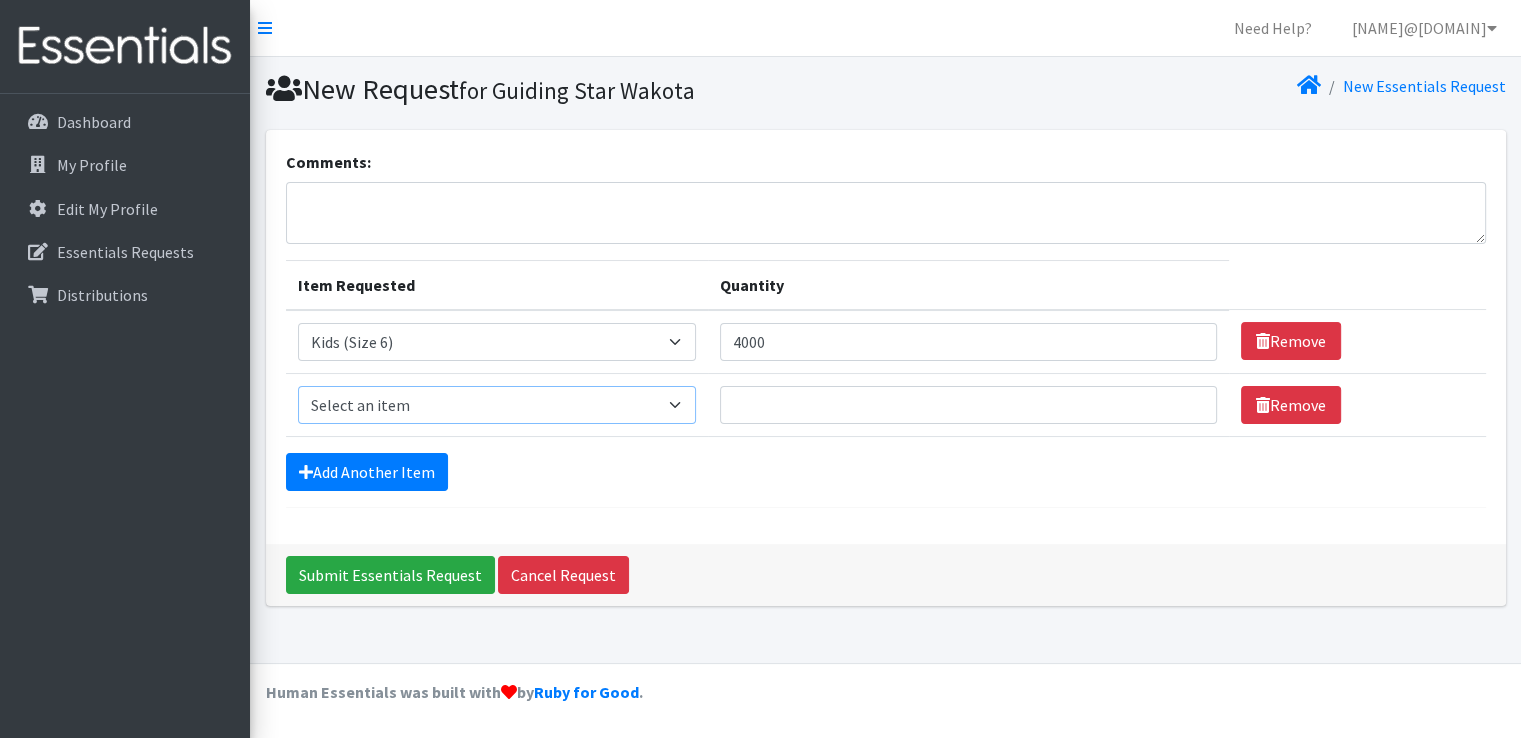click on "Select an item
Kids (Newborn)
Kids (Preemie)
Kids (Size 1)
Kids (Size 2)
Kids (Size 3)
Kids (Size 4)
Kids (Size 5)
Kids (Size 6)
Kids (Size 7)
Kids Pull-Ups (2T-3T)
Kids Pull-Ups (3T-4T)
Kids Pull-Ups (4T-5T)
Swimmers
Wipes (Baby)
Youth Briefs (All Sizes)" at bounding box center (497, 405) 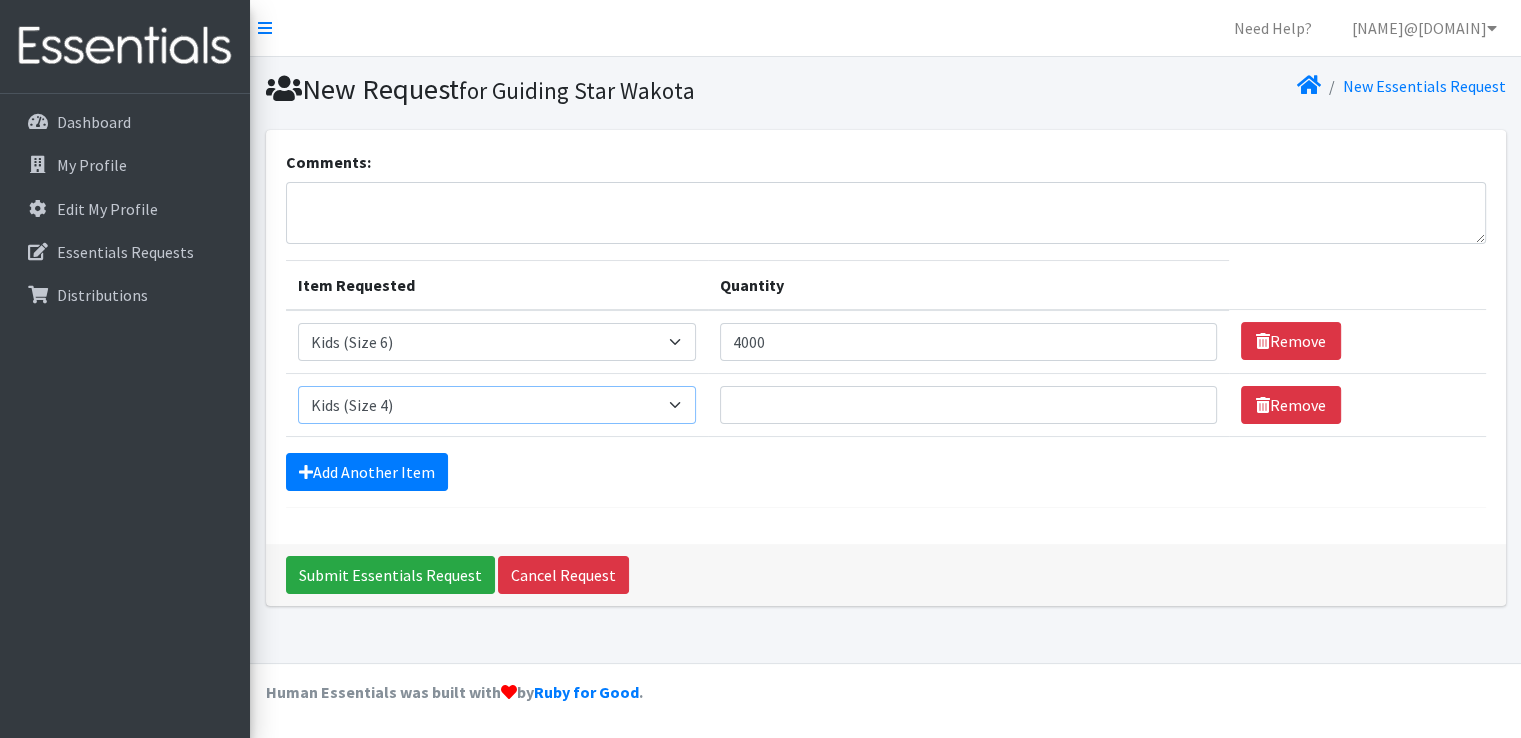 click on "Select an item
Kids (Newborn)
Kids (Preemie)
Kids (Size 1)
Kids (Size 2)
Kids (Size 3)
Kids (Size 4)
Kids (Size 5)
Kids (Size 6)
Kids (Size 7)
Kids Pull-Ups (2T-3T)
Kids Pull-Ups (3T-4T)
Kids Pull-Ups (4T-5T)
Swimmers
Wipes (Baby)
Youth Briefs (All Sizes)" at bounding box center [497, 405] 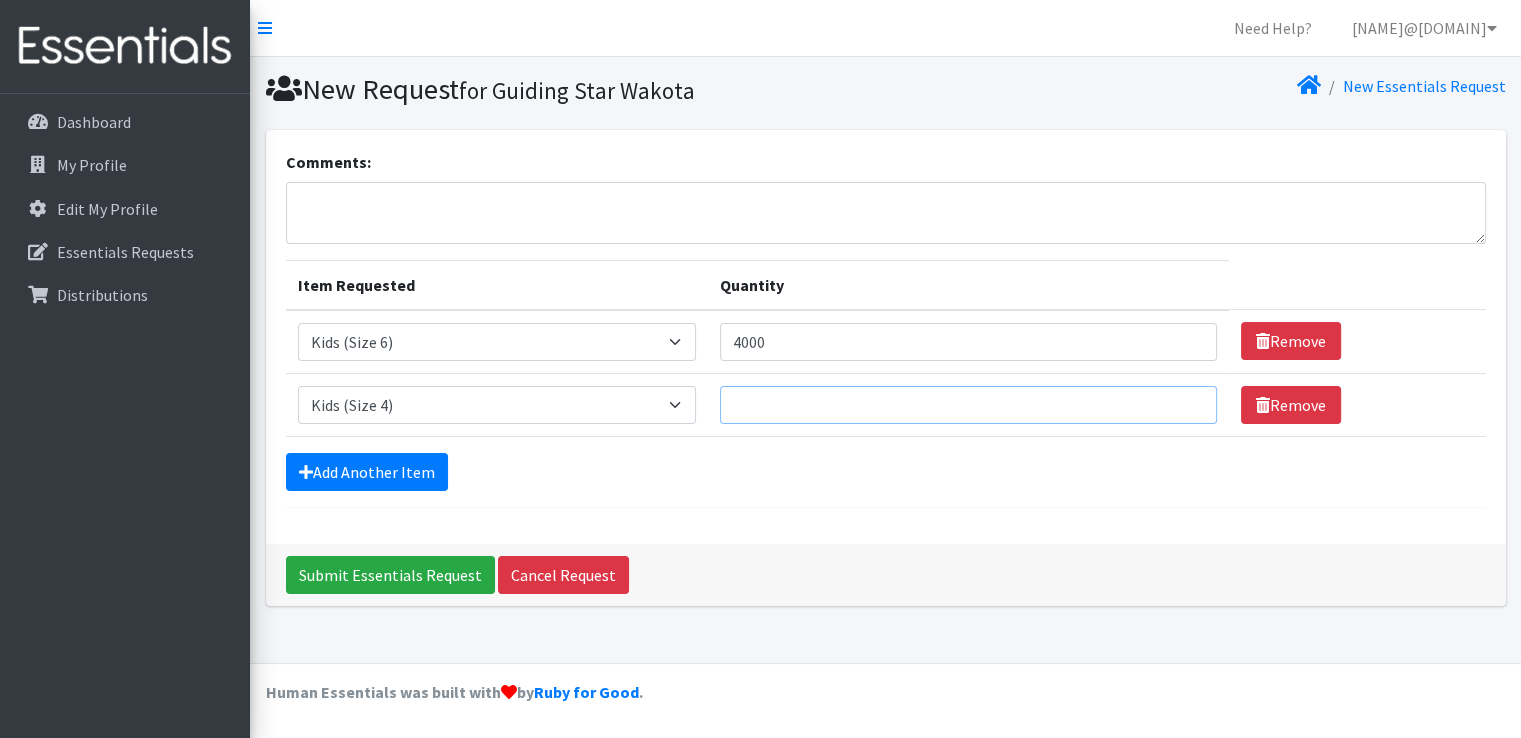 click on "Quantity" at bounding box center (968, 405) 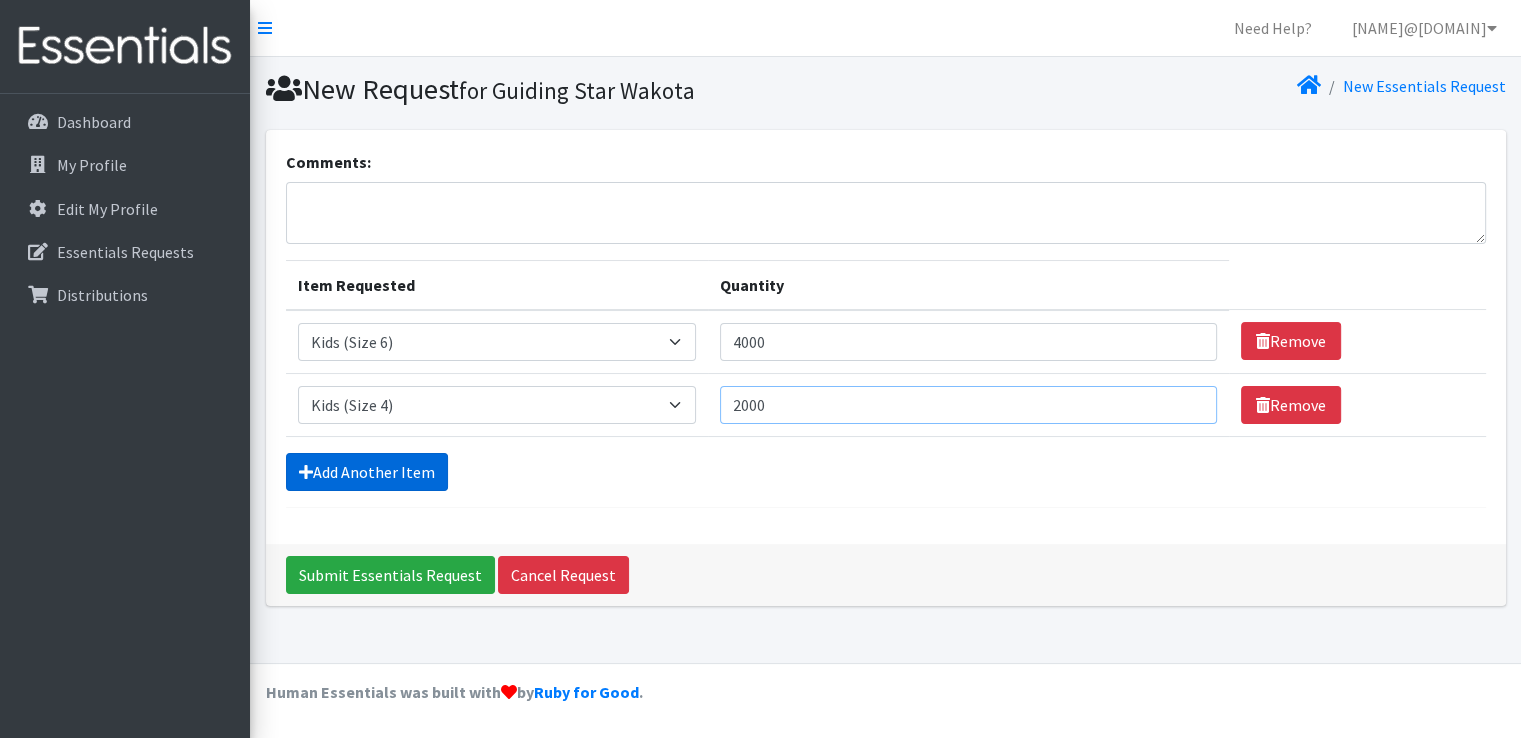 type on "2000" 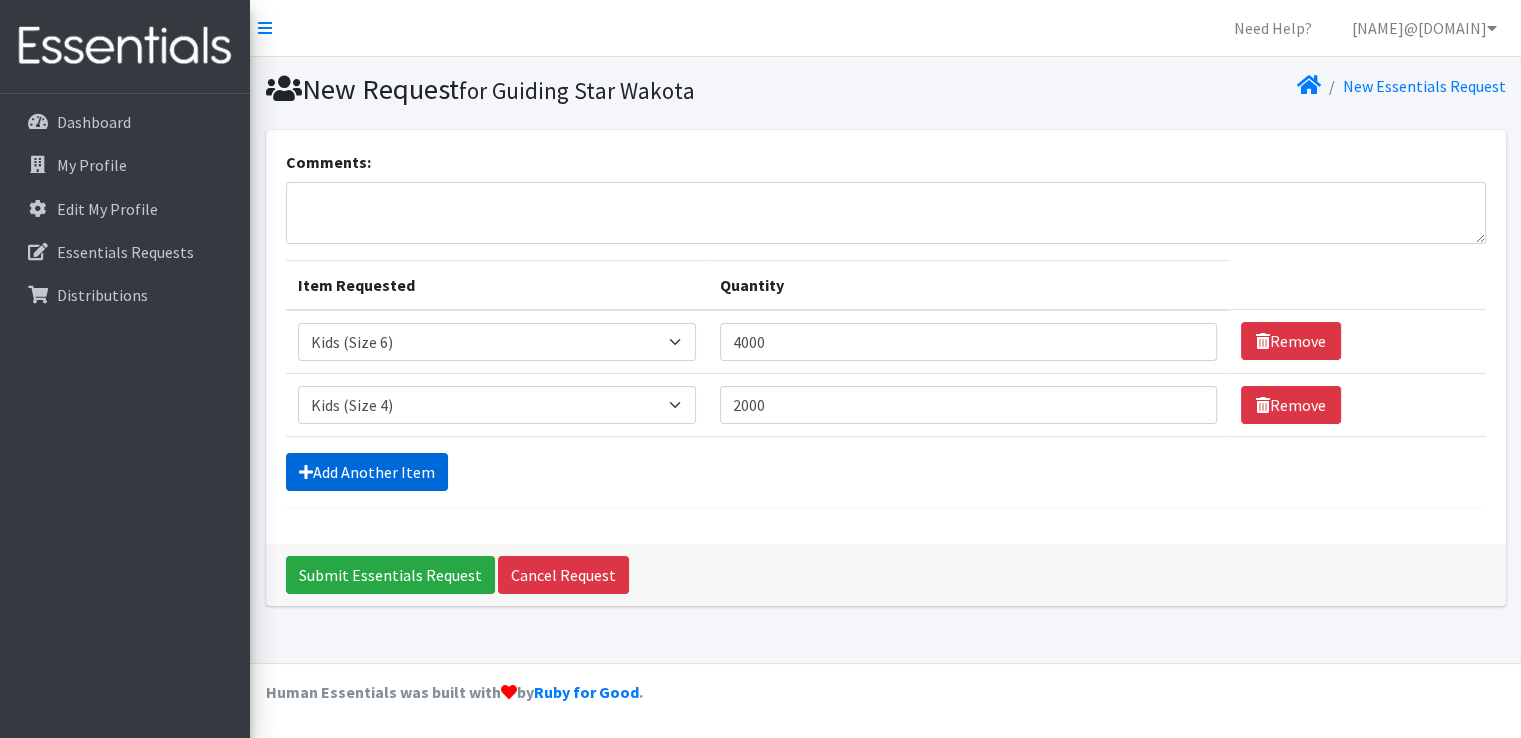 click on "Add Another Item" at bounding box center (367, 472) 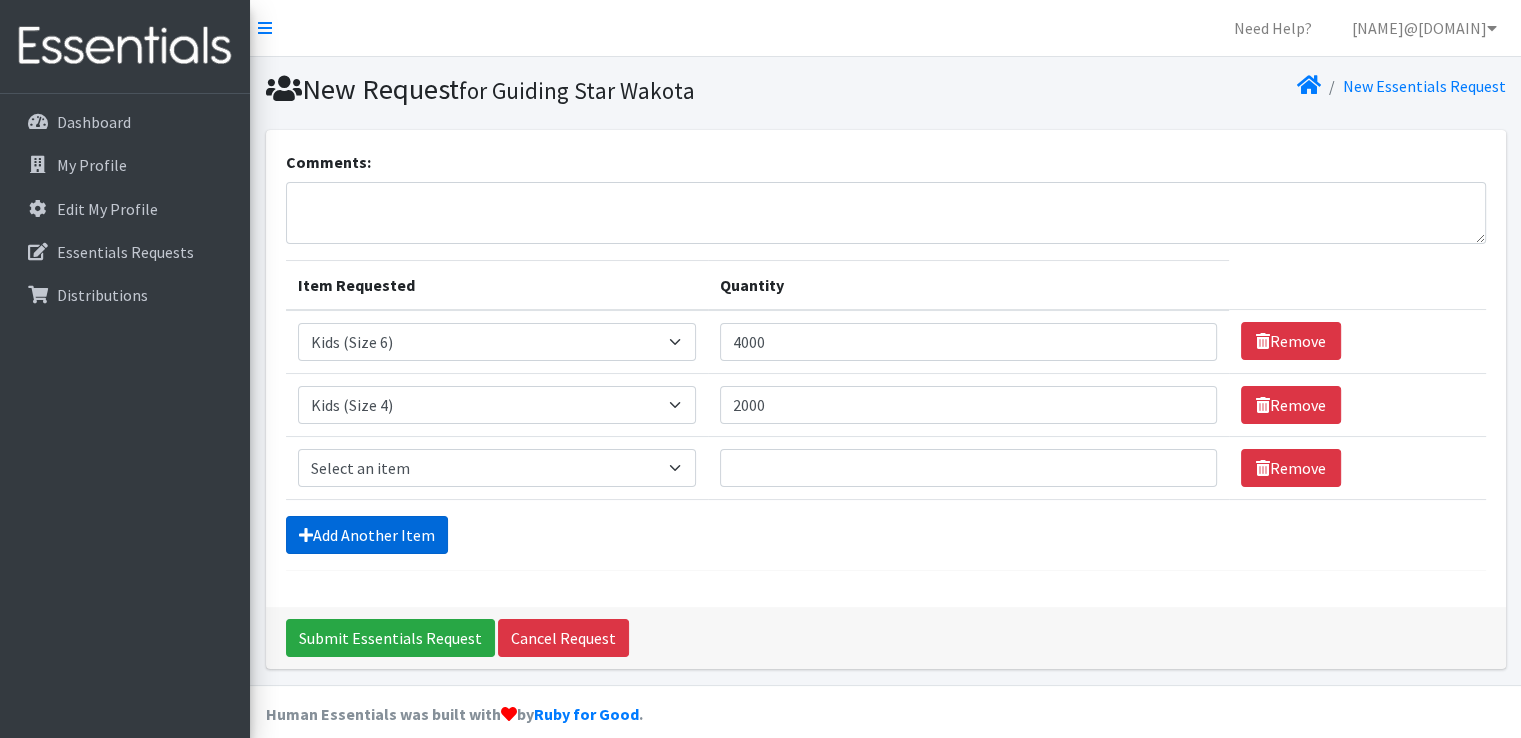 scroll, scrollTop: 19, scrollLeft: 0, axis: vertical 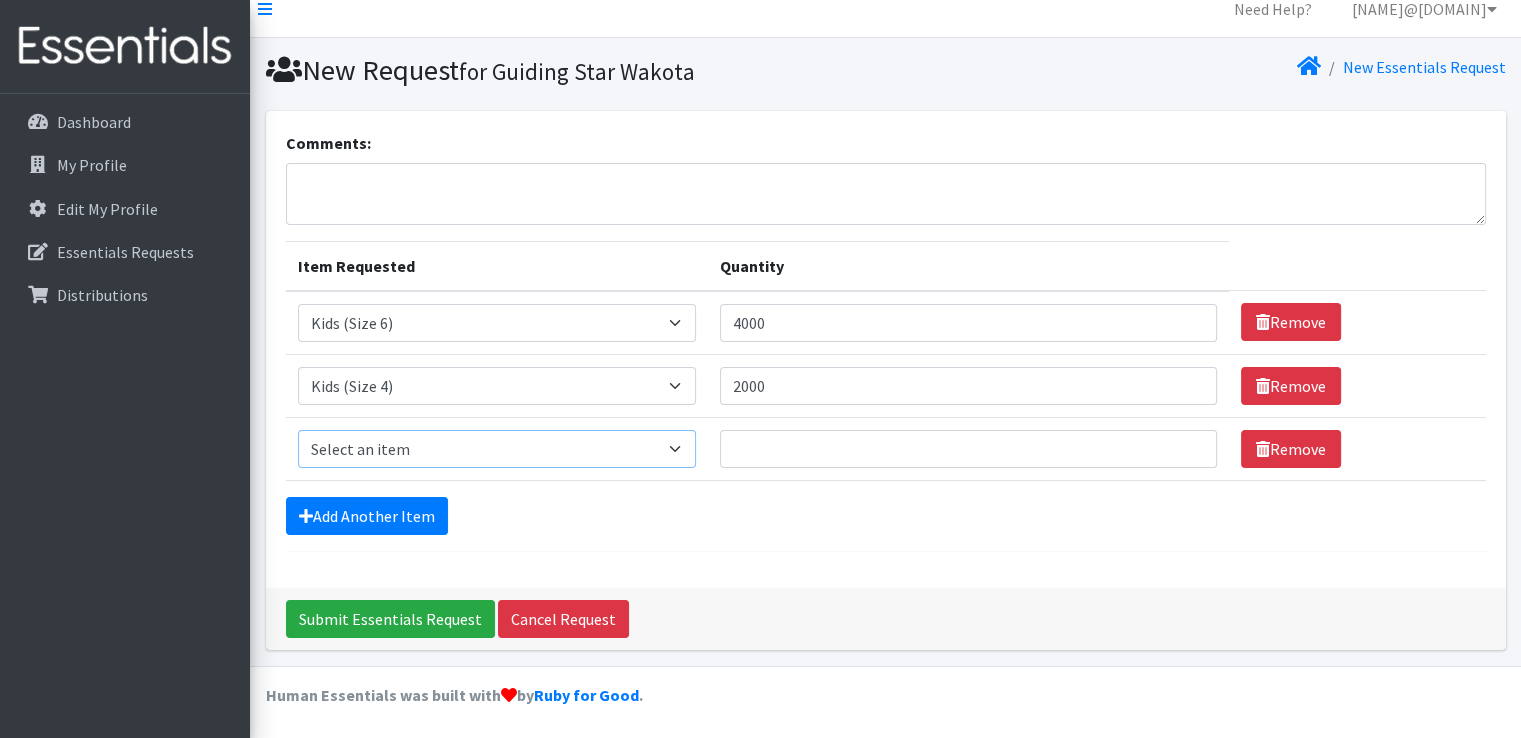click on "Select an item
Kids (Newborn)
Kids (Preemie)
Kids (Size 1)
Kids (Size 2)
Kids (Size 3)
Kids (Size 4)
Kids (Size 5)
Kids (Size 6)
Kids (Size 7)
Kids Pull-Ups (2T-3T)
Kids Pull-Ups (3T-4T)
Kids Pull-Ups (4T-5T)
Swimmers
Wipes (Baby)
Youth Briefs (All Sizes)" at bounding box center (497, 449) 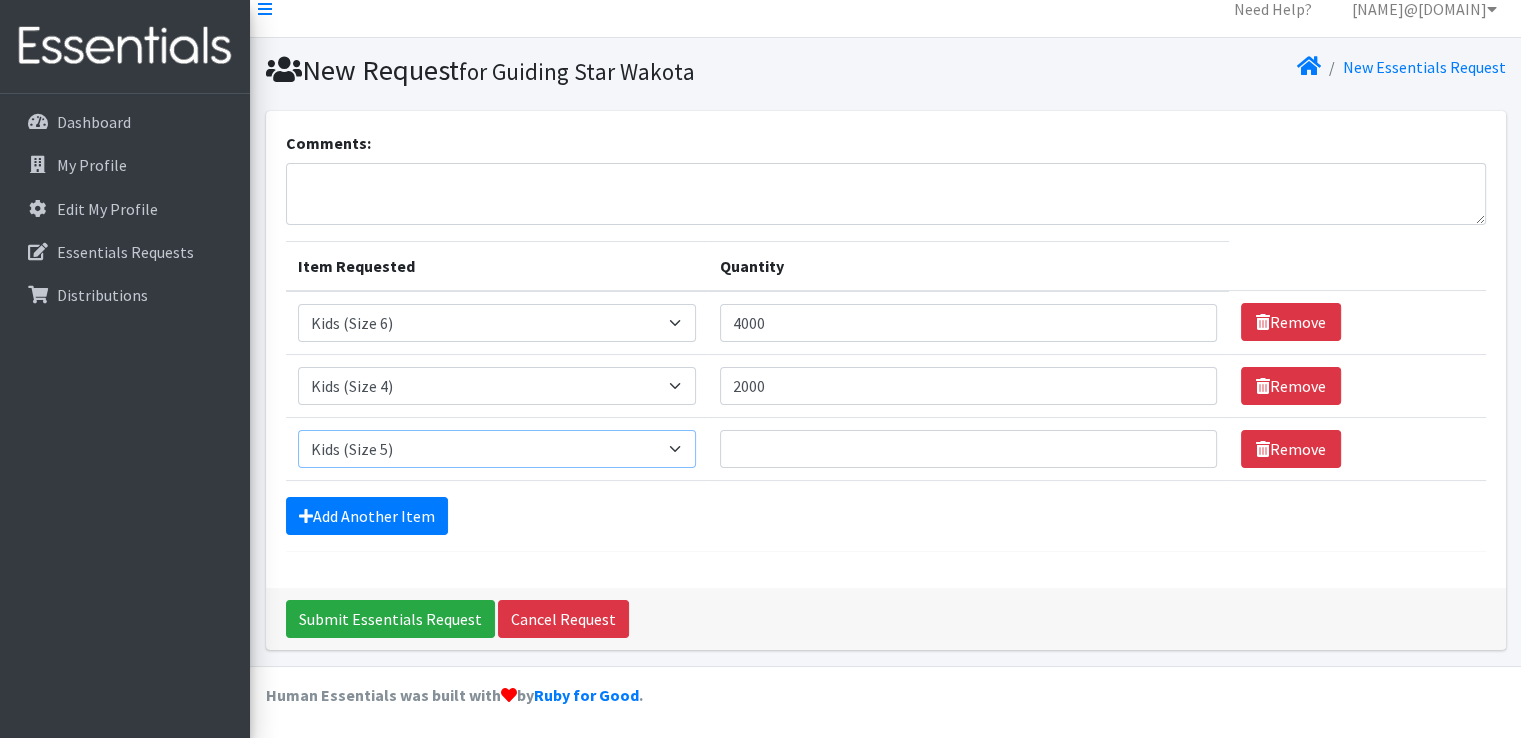 click on "Select an item
Kids (Newborn)
Kids (Preemie)
Kids (Size 1)
Kids (Size 2)
Kids (Size 3)
Kids (Size 4)
Kids (Size 5)
Kids (Size 6)
Kids (Size 7)
Kids Pull-Ups (2T-3T)
Kids Pull-Ups (3T-4T)
Kids Pull-Ups (4T-5T)
Swimmers
Wipes (Baby)
Youth Briefs (All Sizes)" at bounding box center (497, 449) 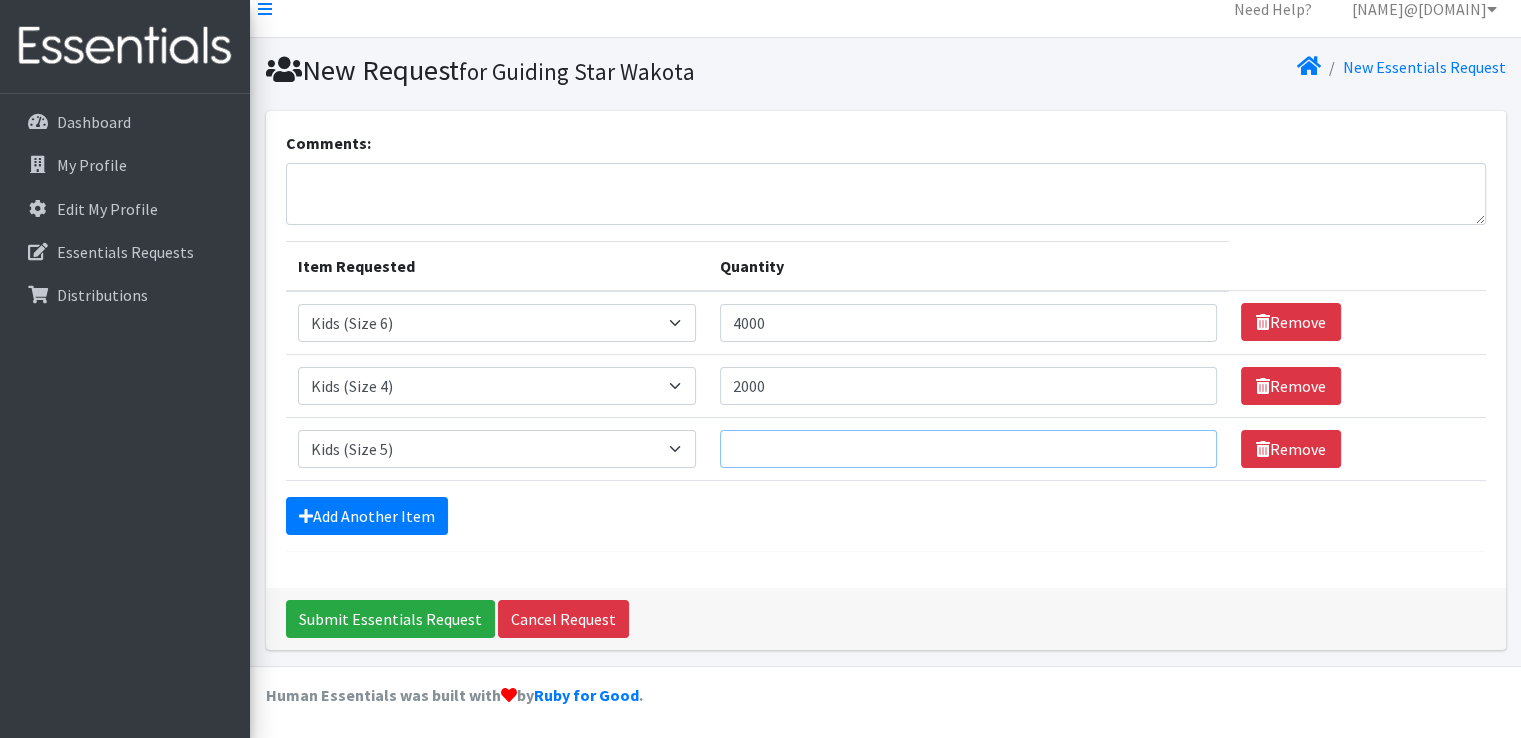 click on "Quantity" at bounding box center [968, 449] 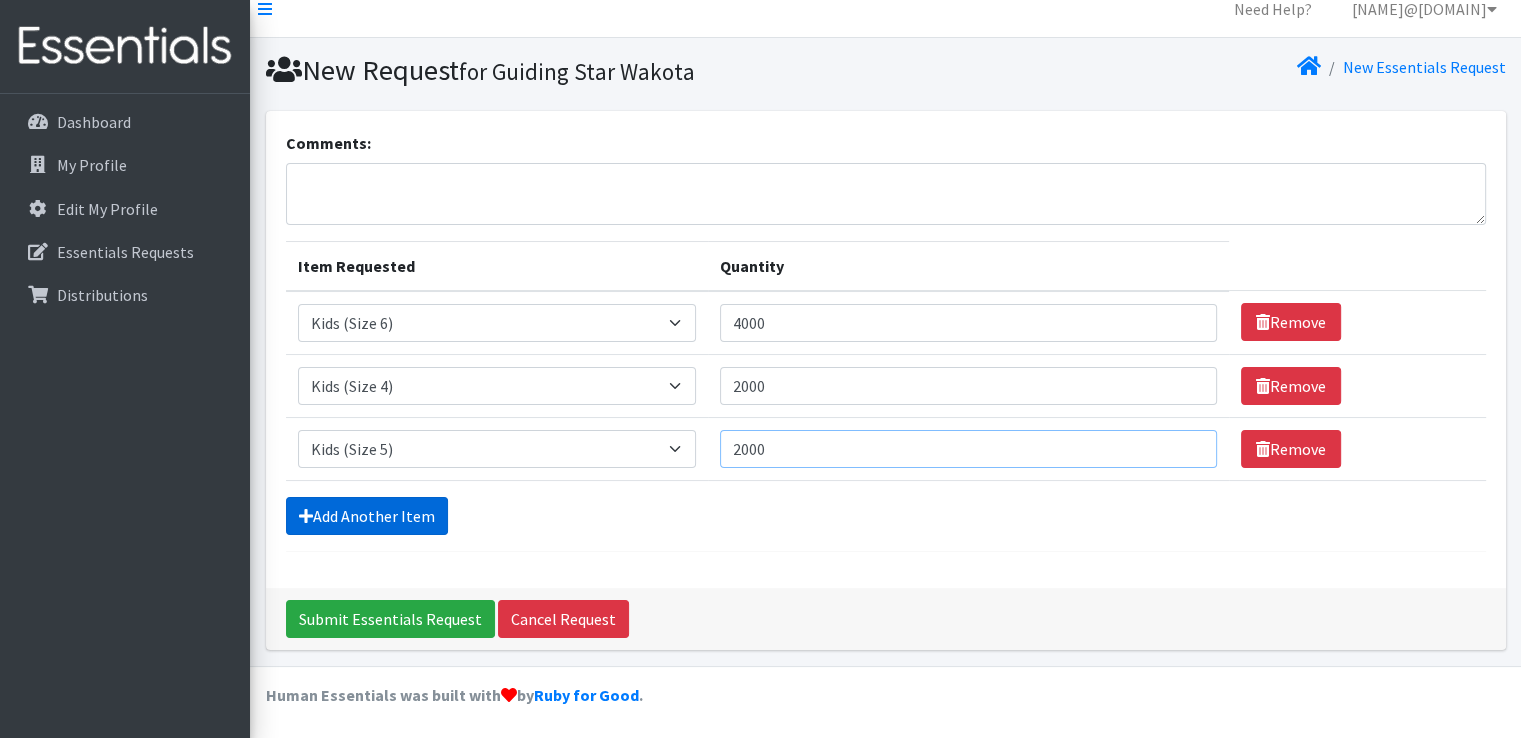 type on "2000" 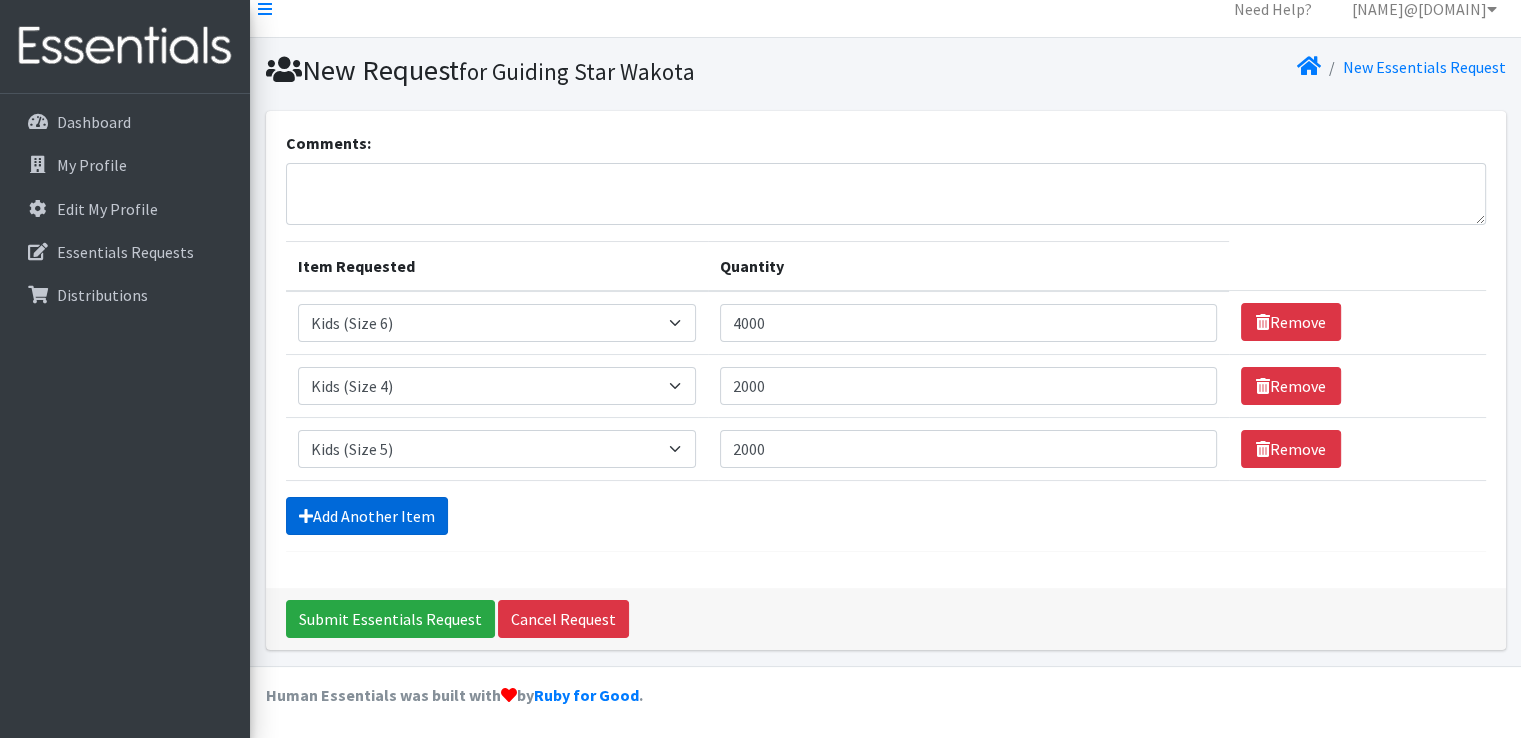 click on "Add Another Item" at bounding box center (367, 516) 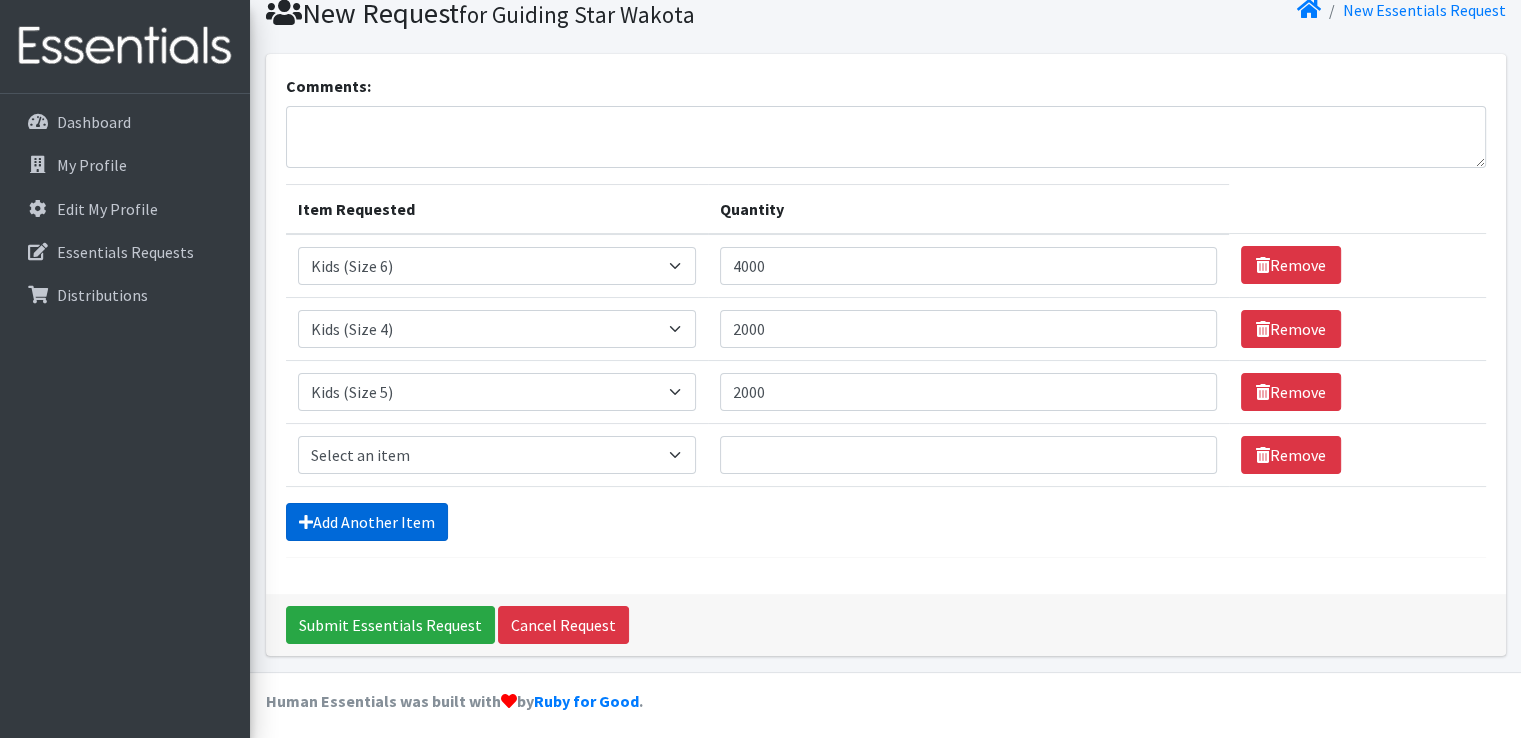 scroll, scrollTop: 82, scrollLeft: 0, axis: vertical 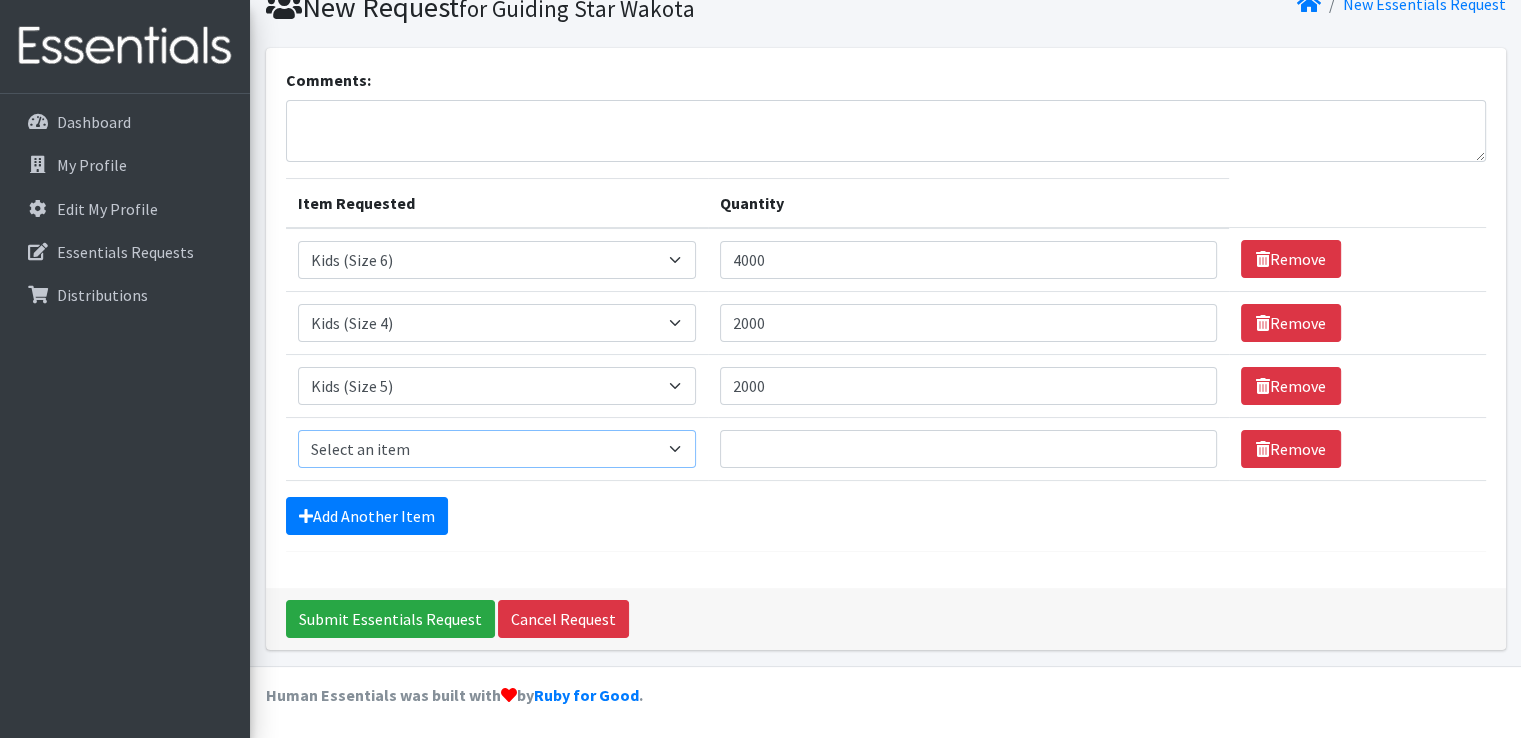 click on "Select an item
Kids (Newborn)
Kids (Preemie)
Kids (Size 1)
Kids (Size 2)
Kids (Size 3)
Kids (Size 4)
Kids (Size 5)
Kids (Size 6)
Kids (Size 7)
Kids Pull-Ups (2T-3T)
Kids Pull-Ups (3T-4T)
Kids Pull-Ups (4T-5T)
Swimmers
Wipes (Baby)
Youth Briefs (All Sizes)" at bounding box center (497, 449) 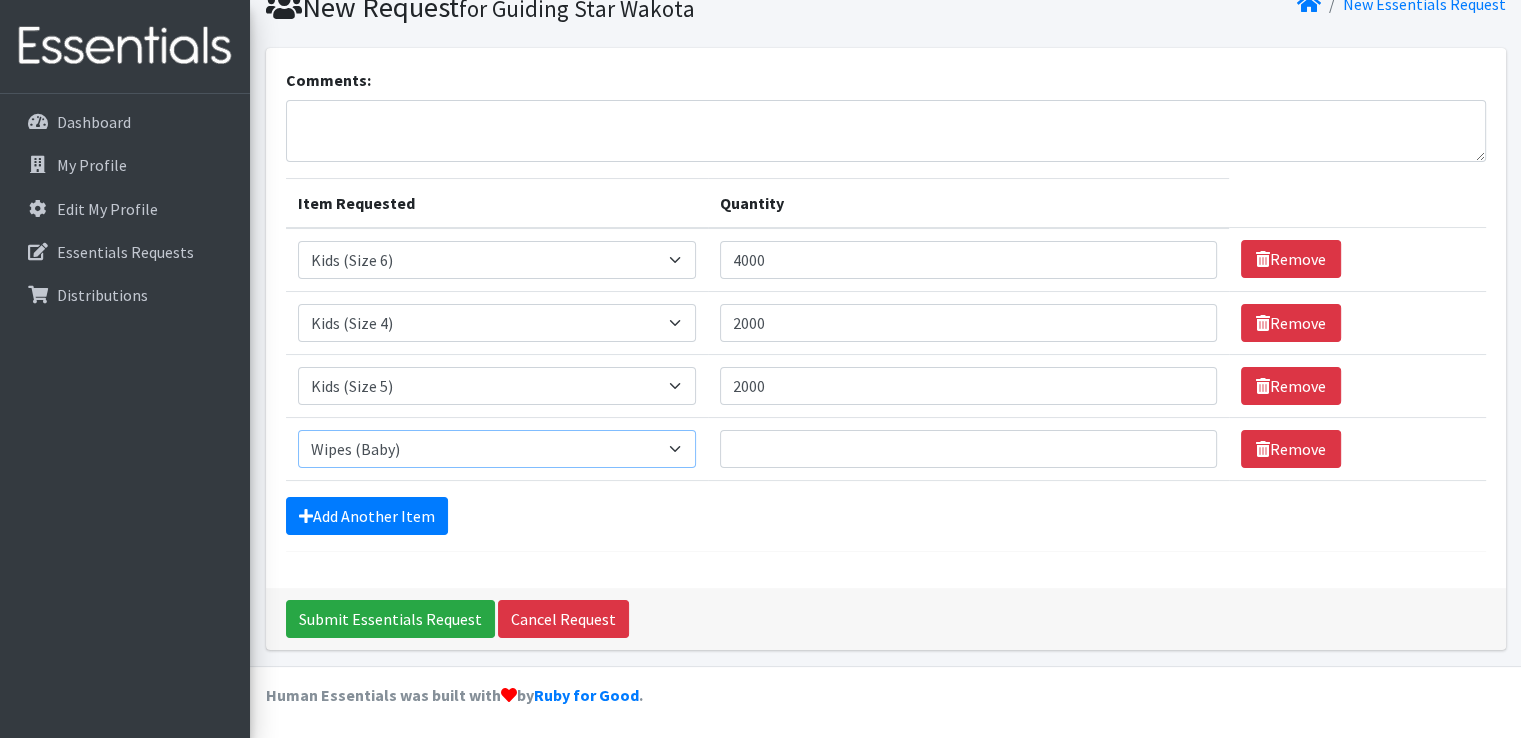 click on "Select an item
Kids (Newborn)
Kids (Preemie)
Kids (Size 1)
Kids (Size 2)
Kids (Size 3)
Kids (Size 4)
Kids (Size 5)
Kids (Size 6)
Kids (Size 7)
Kids Pull-Ups (2T-3T)
Kids Pull-Ups (3T-4T)
Kids Pull-Ups (4T-5T)
Swimmers
Wipes (Baby)
Youth Briefs (All Sizes)" at bounding box center (497, 449) 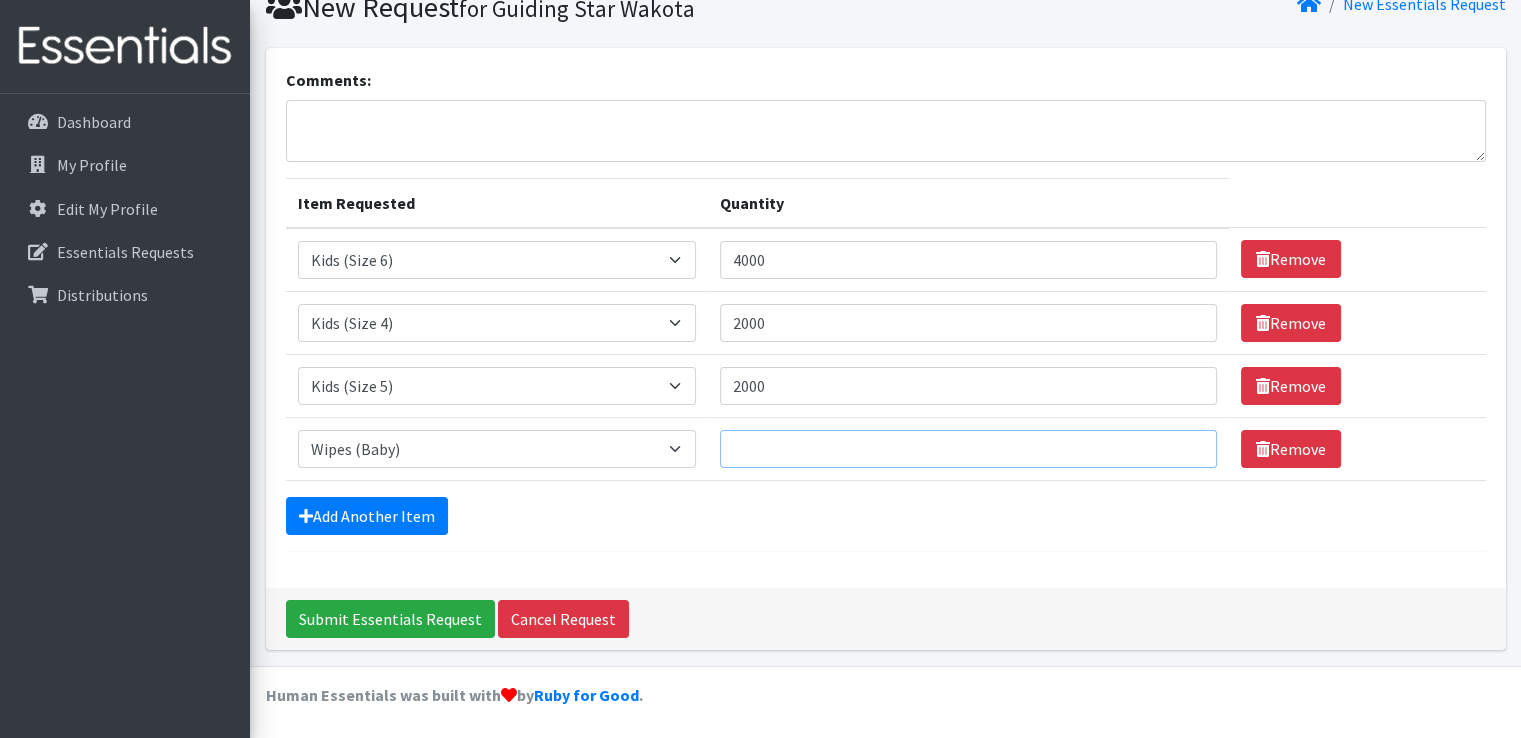 click on "Quantity" at bounding box center (968, 449) 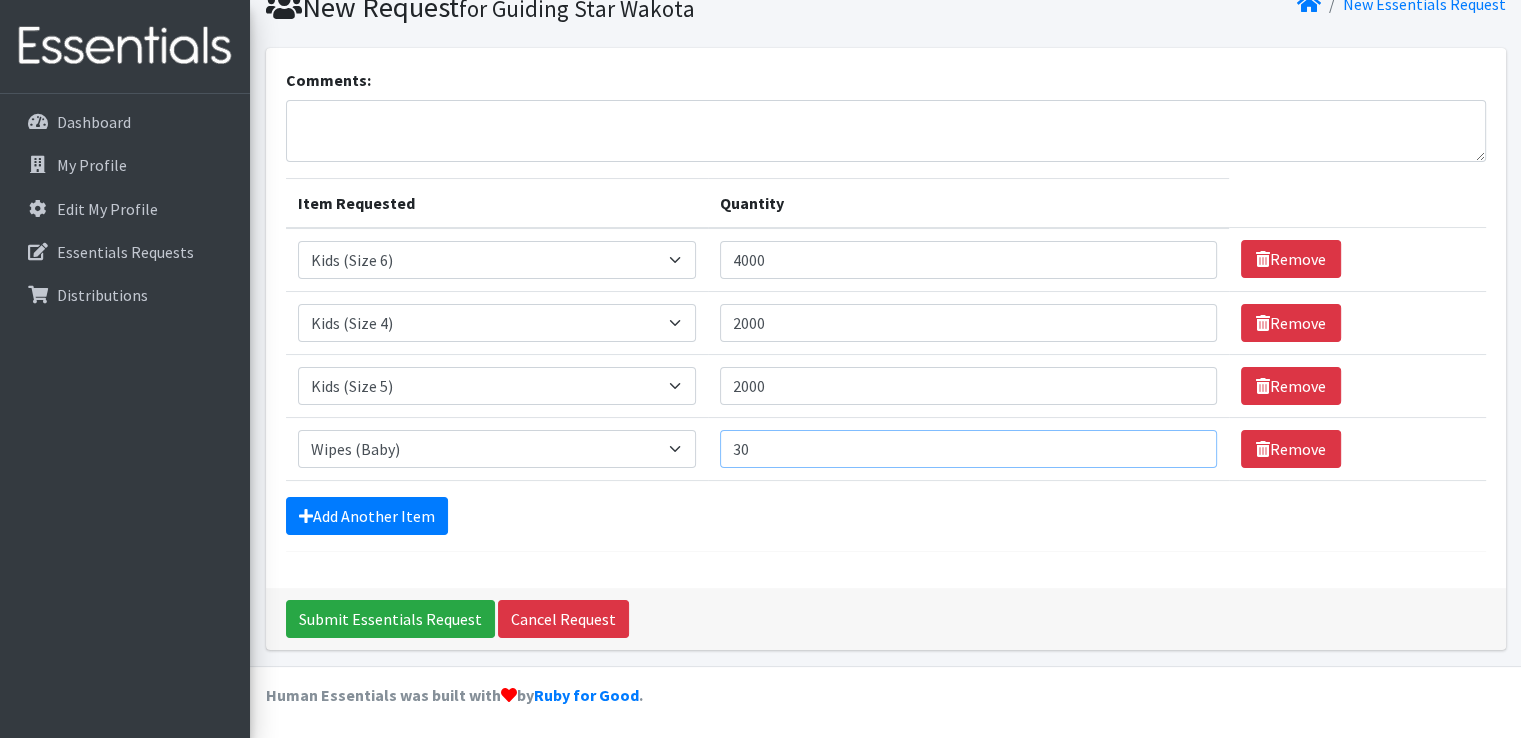 type on "3" 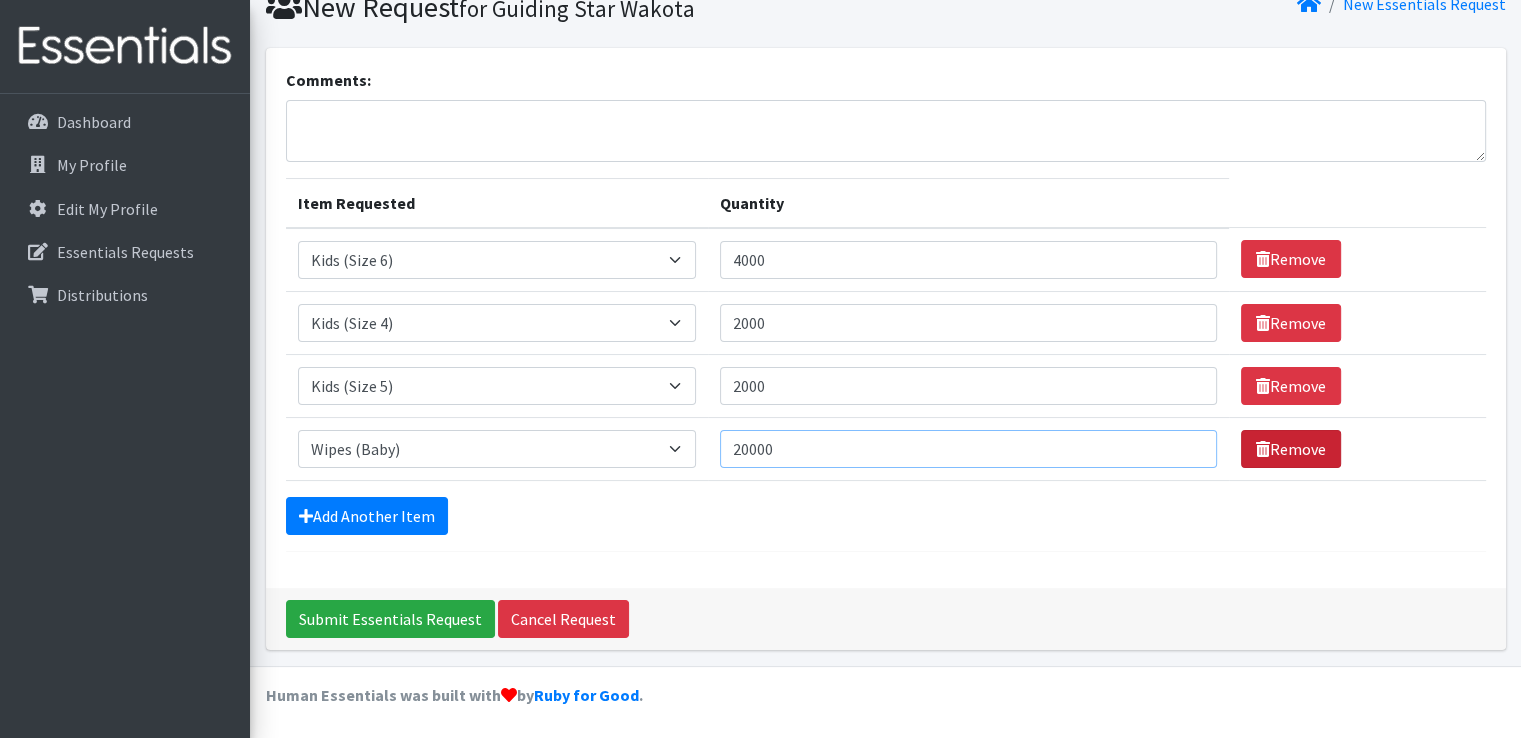 type on "20000" 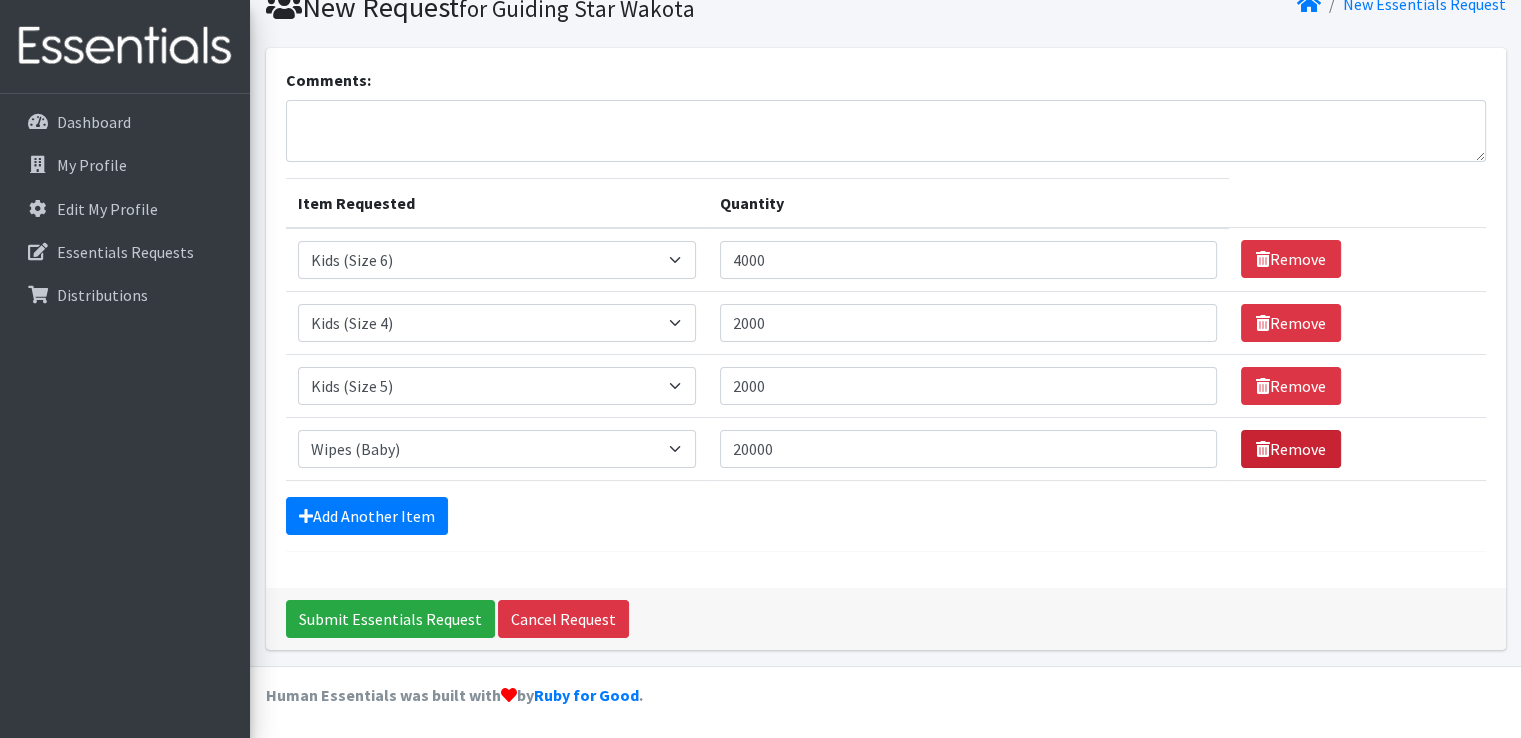 click on "Remove" at bounding box center (1291, 449) 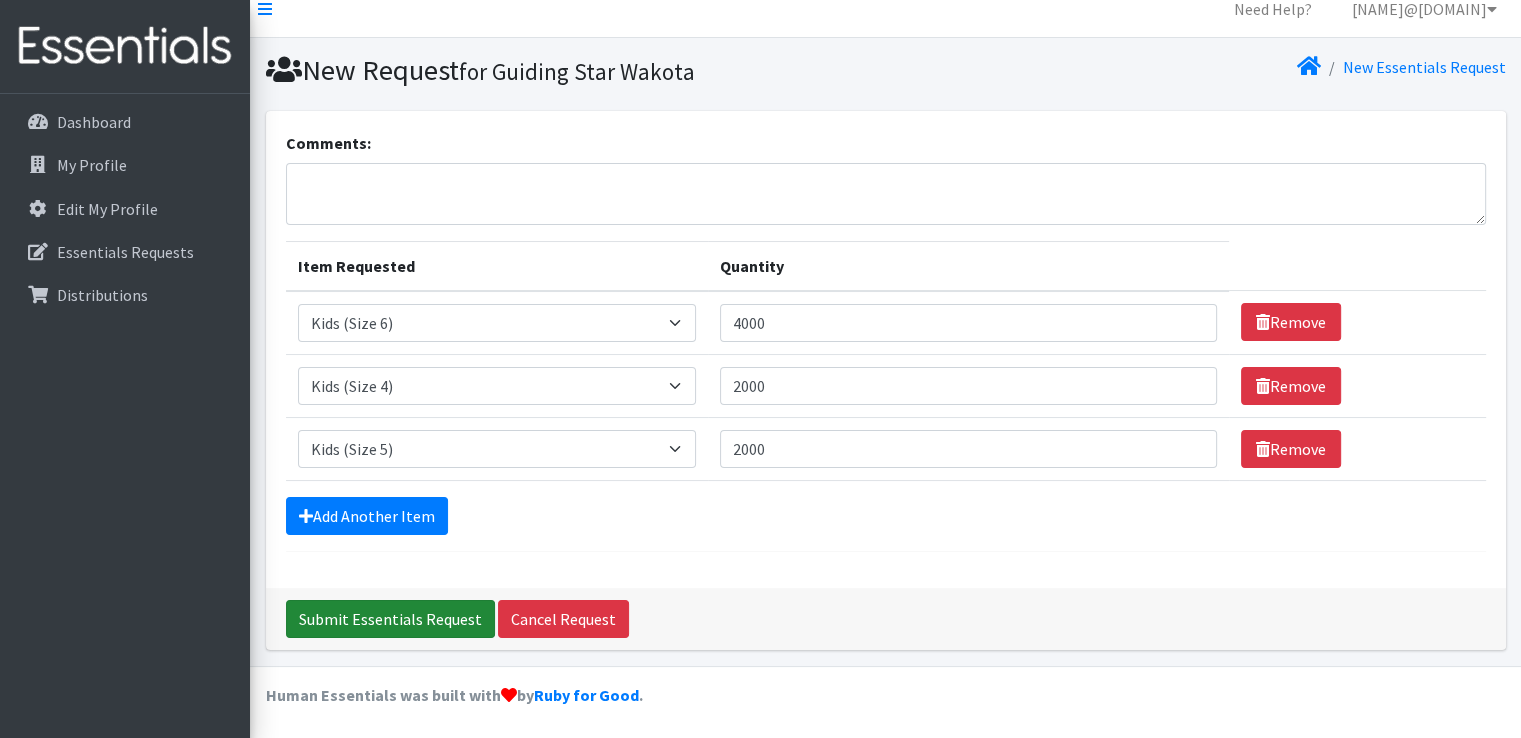 click on "Submit Essentials Request" at bounding box center [390, 619] 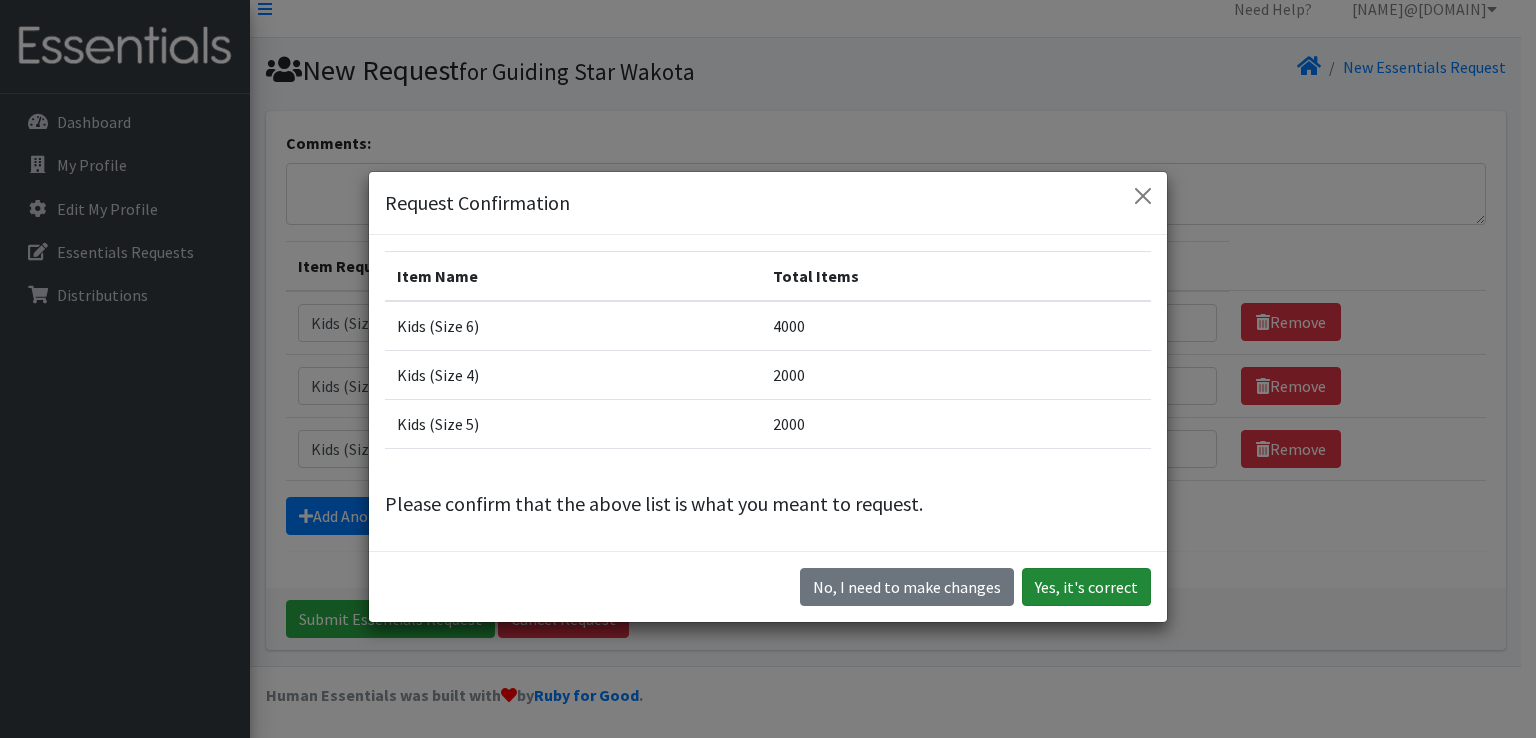 click on "Yes, it's correct" at bounding box center [1086, 587] 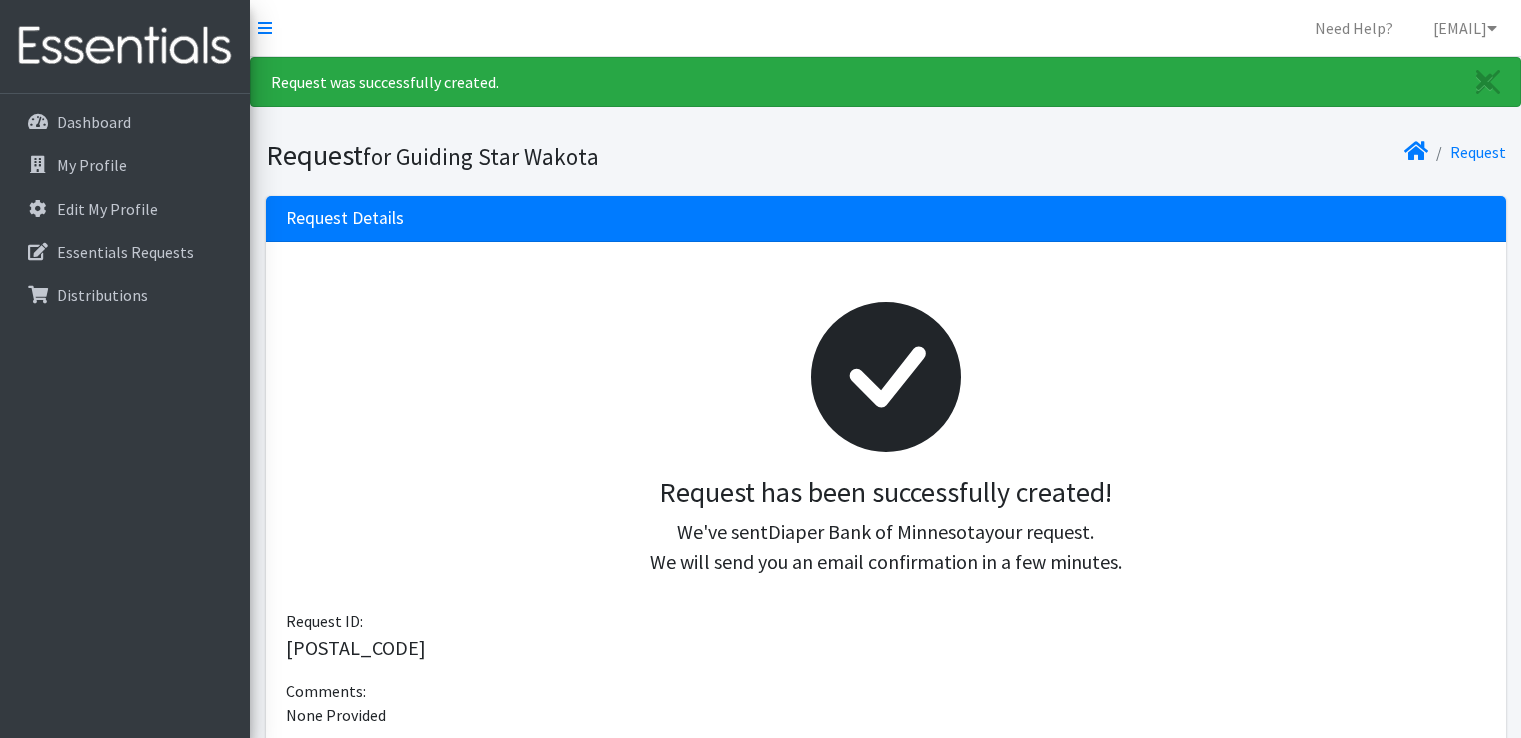 scroll, scrollTop: 0, scrollLeft: 0, axis: both 